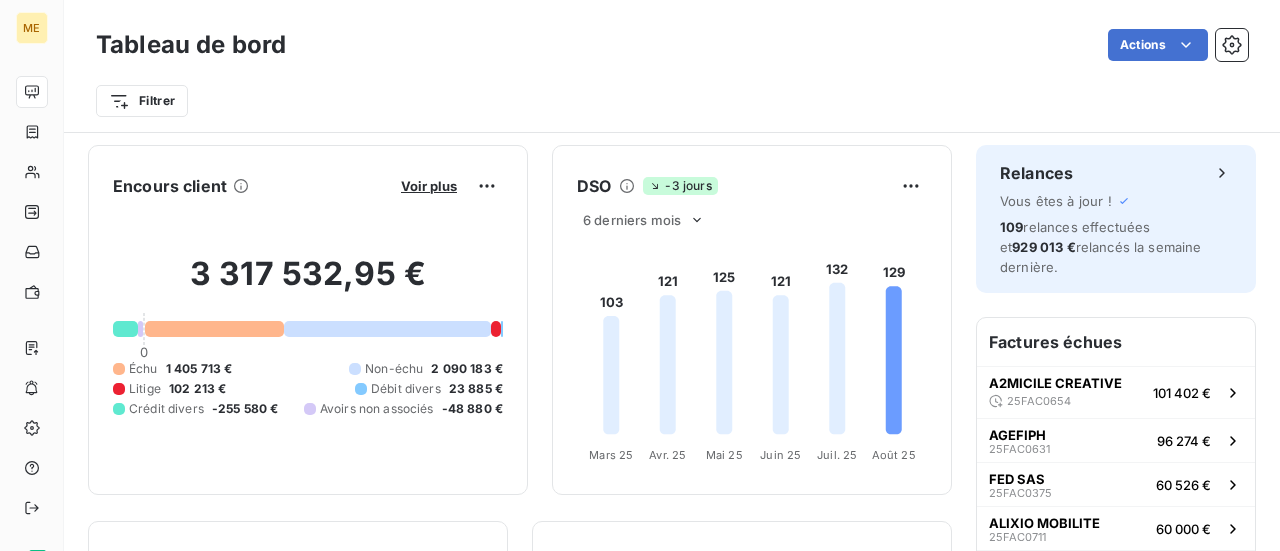 scroll, scrollTop: 0, scrollLeft: 0, axis: both 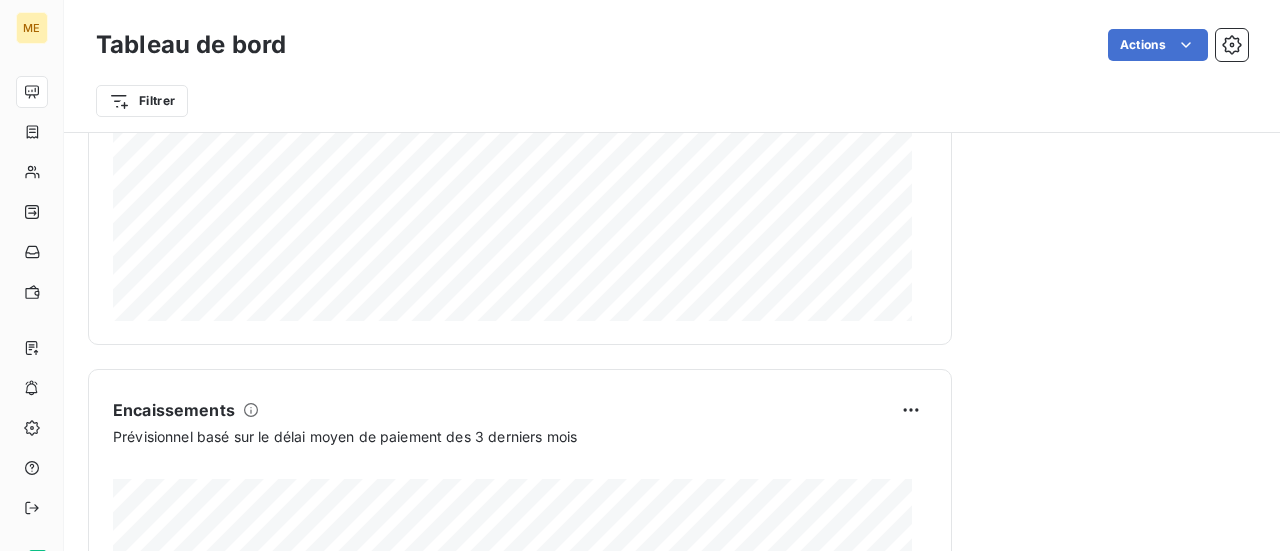 click on "Relances Vous êtes à jour ! 109  relances effectuées et  929 013 €  relancés la semaine dernière. Factures échues A2MICILE CREATIVE 25FAC0654 101 402 € AGEFIPH 25FAC0631 96 274 € FED SAS 25FAC0375 60 526 € ALIXIO MOBILITE 25FAC0711 60 000 € Ideuzo 24FAC1335 55 200 € WAT WE ARE TOGETHER 24FAC1287 50 155 € Principaux débiteurs Ideuzo 1 126 722 € ZCOMME 146 757 € Triangle Intérim Solution RH 122 544 € A2MICILE CREATIVE 110 882 € AGEFIPH 96 274 € Orhatek 95 220 €" at bounding box center (1116, -68) 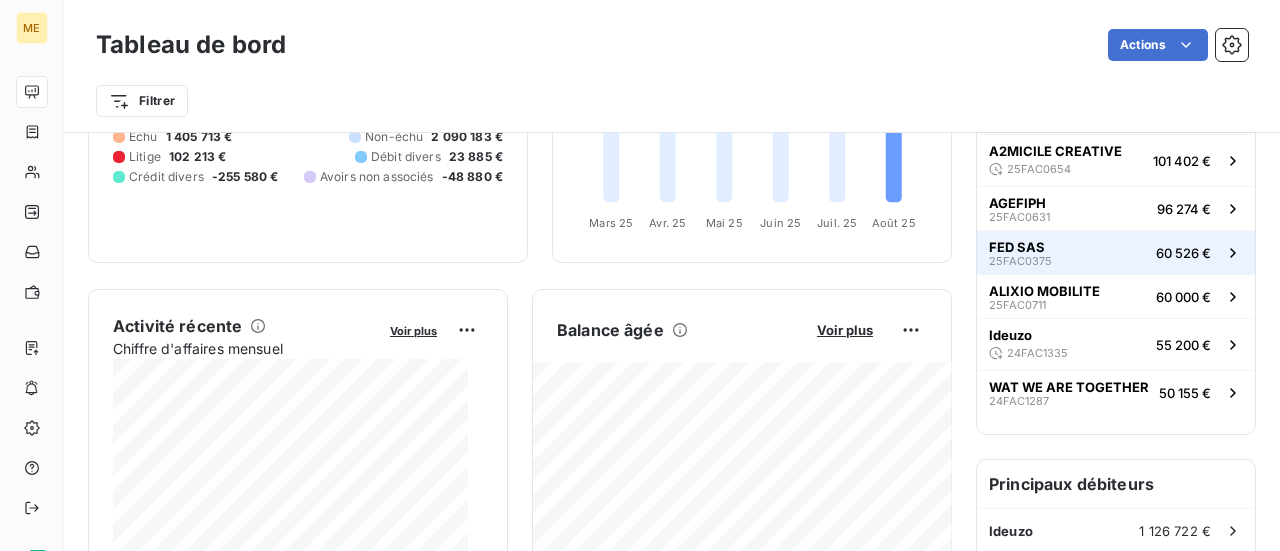 scroll, scrollTop: 200, scrollLeft: 0, axis: vertical 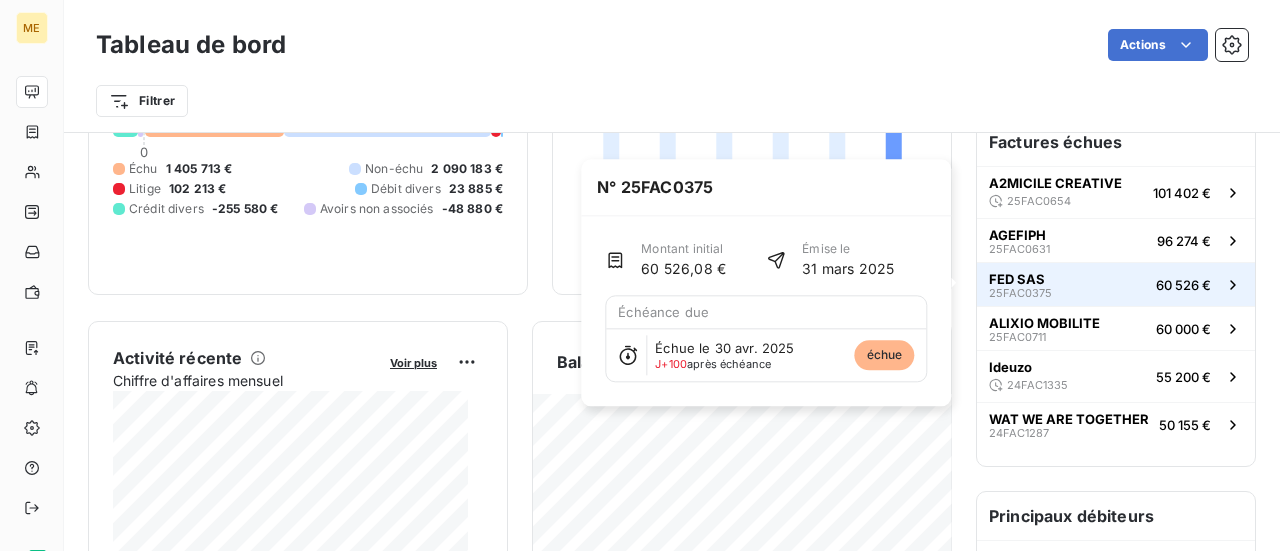 click on "FED SAS 25FAC0375 60 526 €" at bounding box center [1116, 284] 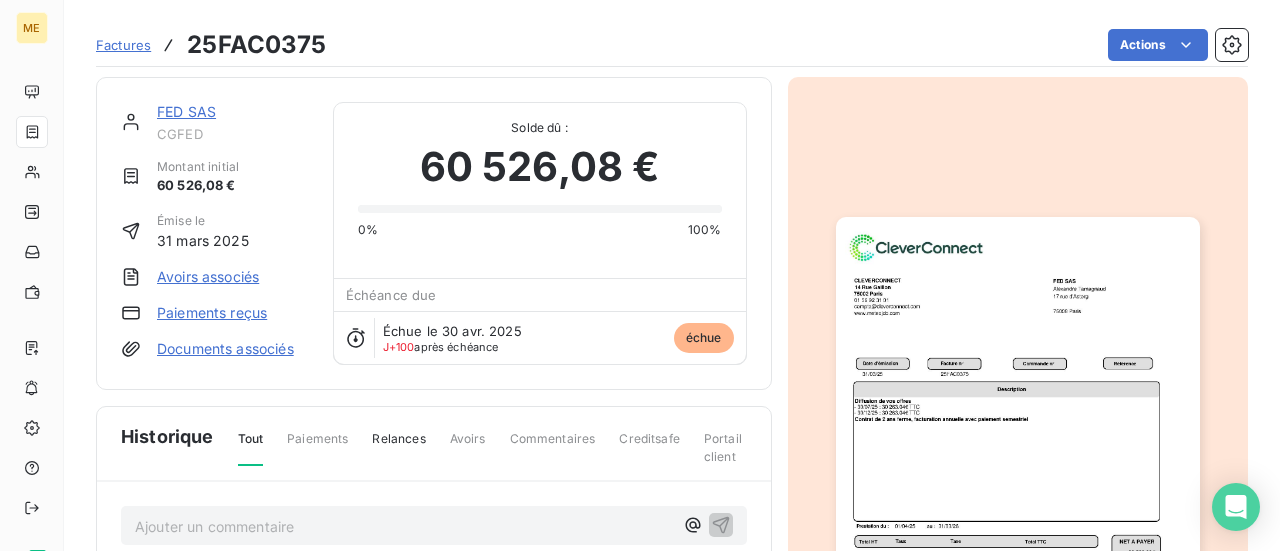 scroll, scrollTop: 0, scrollLeft: 0, axis: both 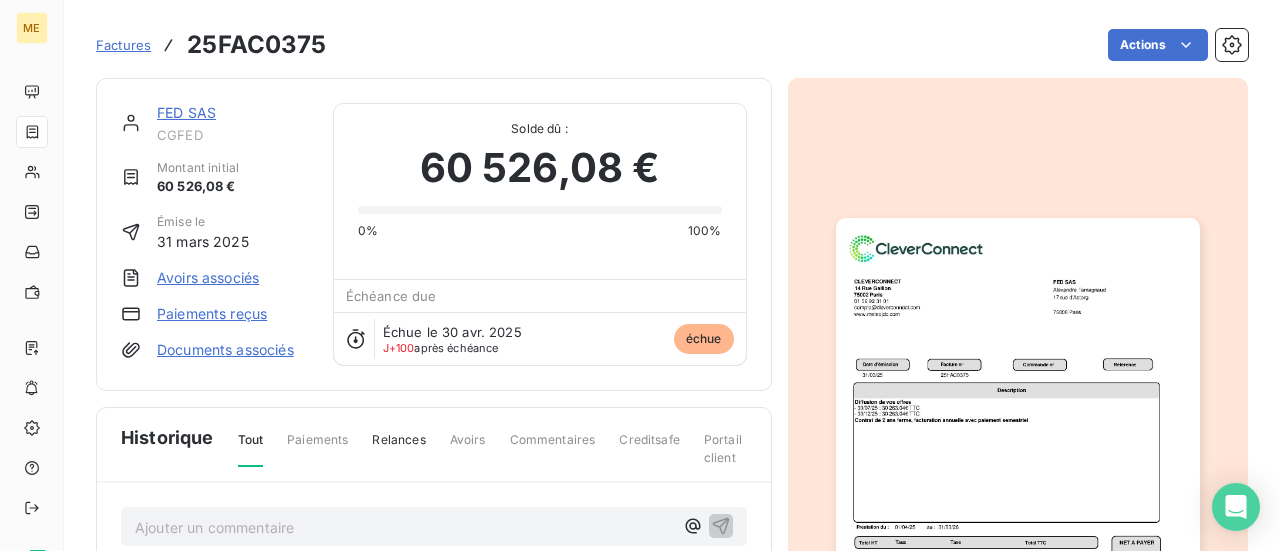 click on "FED SAS" at bounding box center [186, 112] 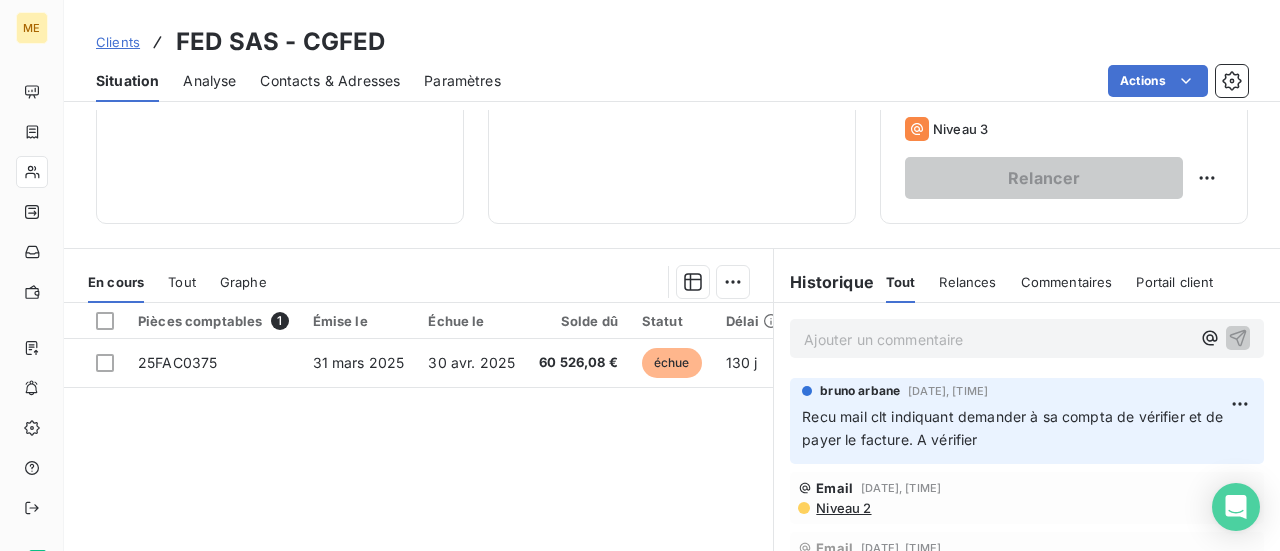 scroll, scrollTop: 400, scrollLeft: 0, axis: vertical 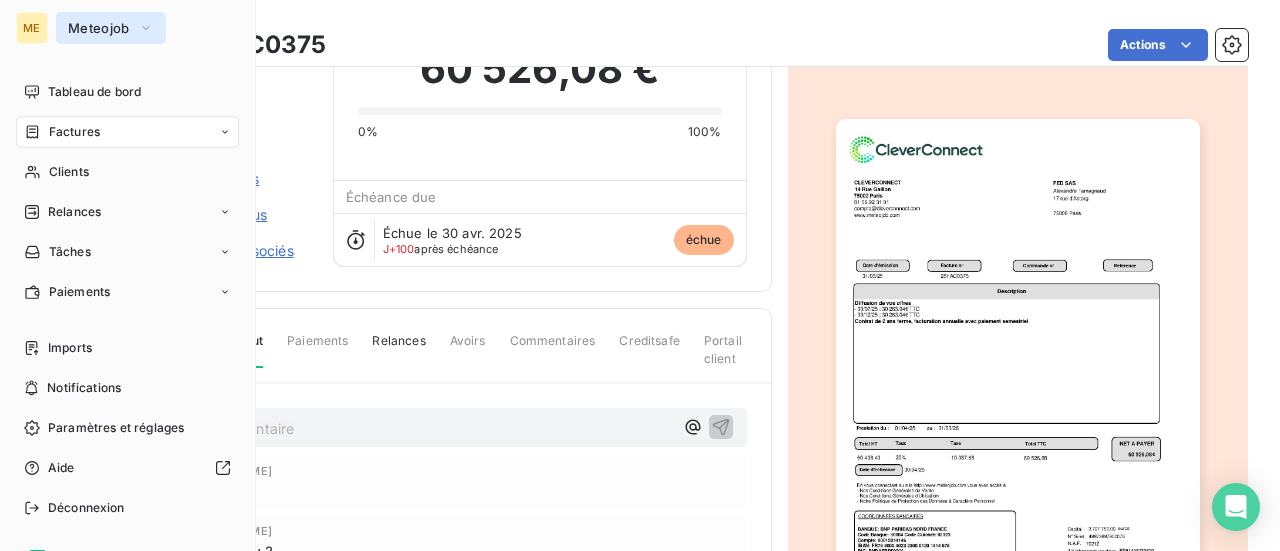 click on "Meteojob" at bounding box center (99, 28) 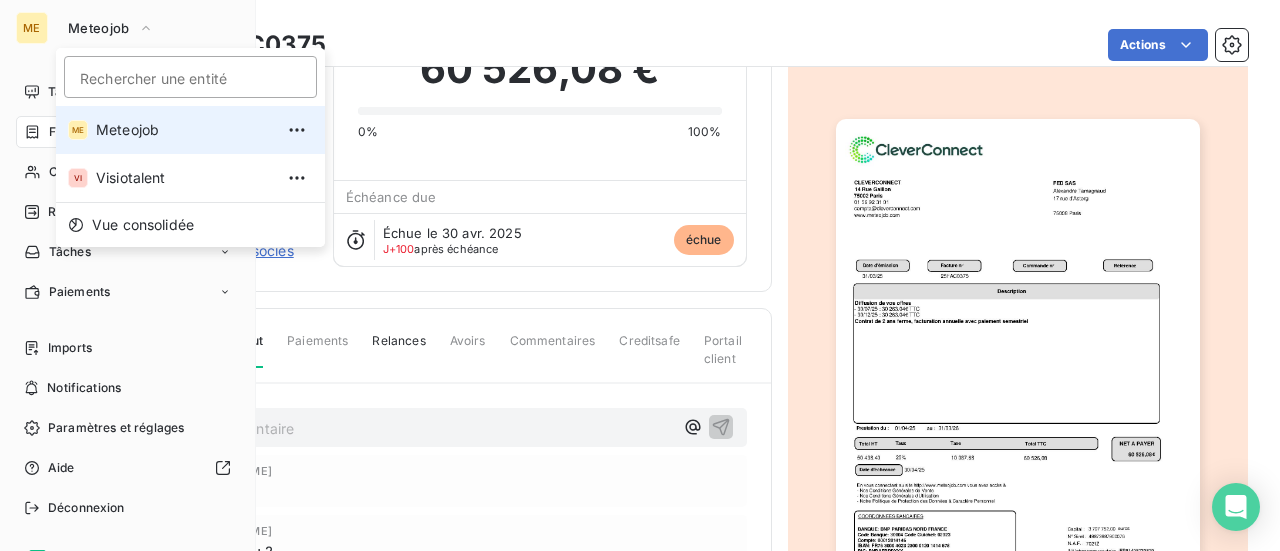 click on "Meteojob" at bounding box center (184, 130) 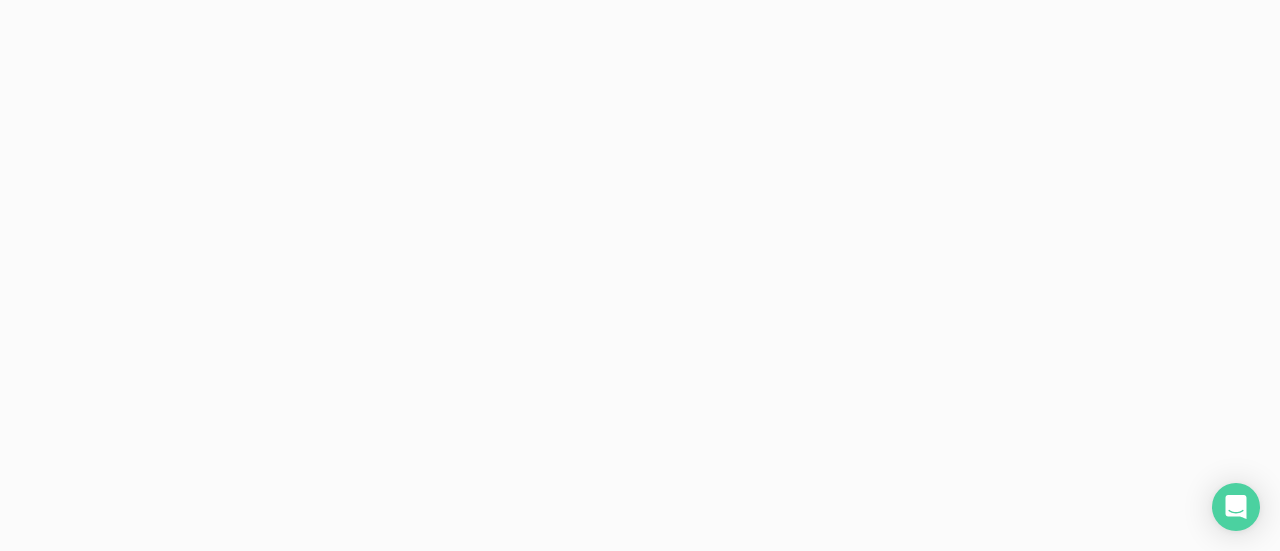 scroll, scrollTop: 0, scrollLeft: 0, axis: both 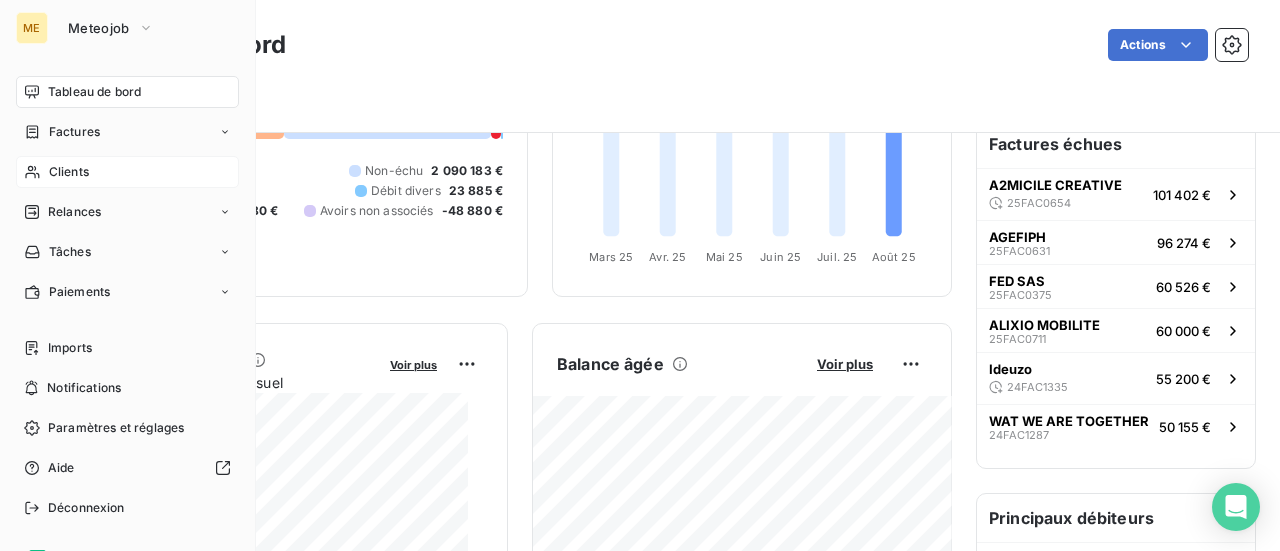 click on "Clients" at bounding box center [69, 172] 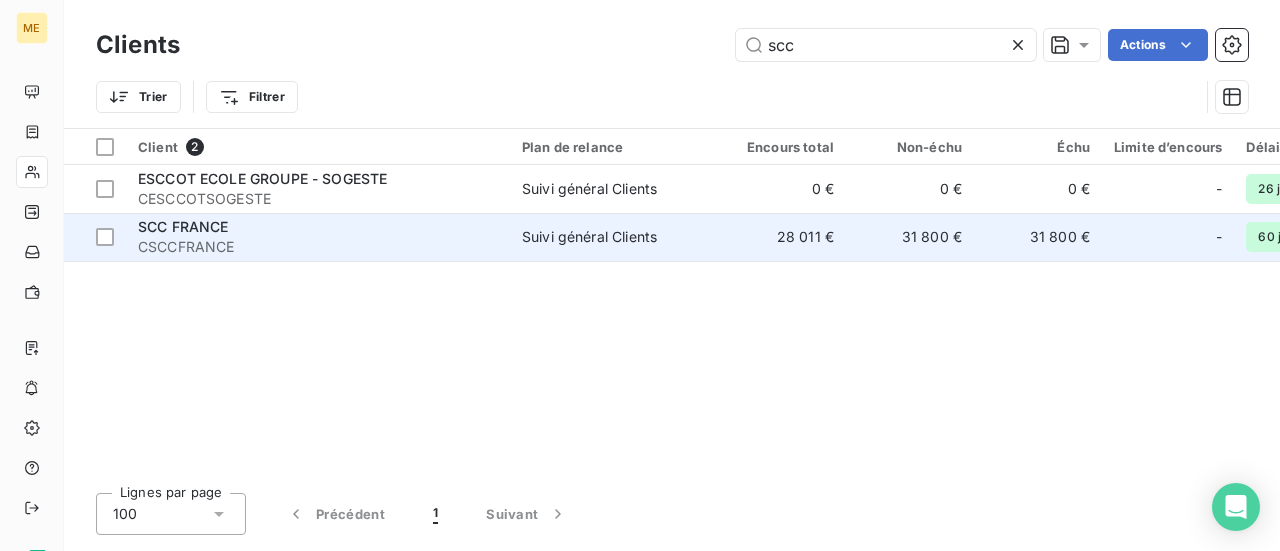 type on "scc" 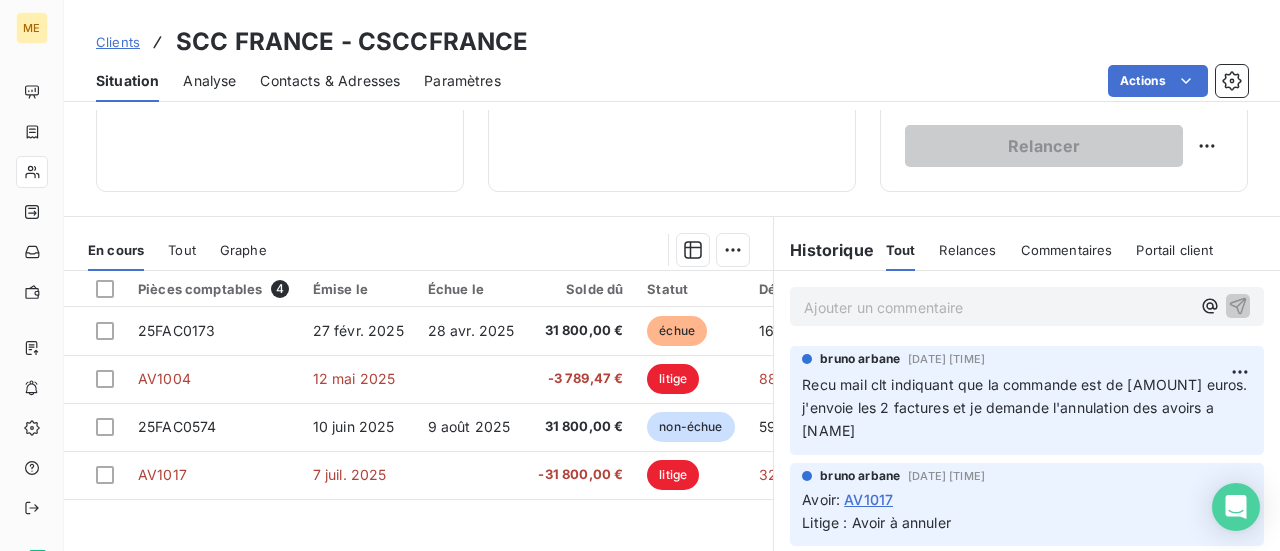 scroll, scrollTop: 400, scrollLeft: 0, axis: vertical 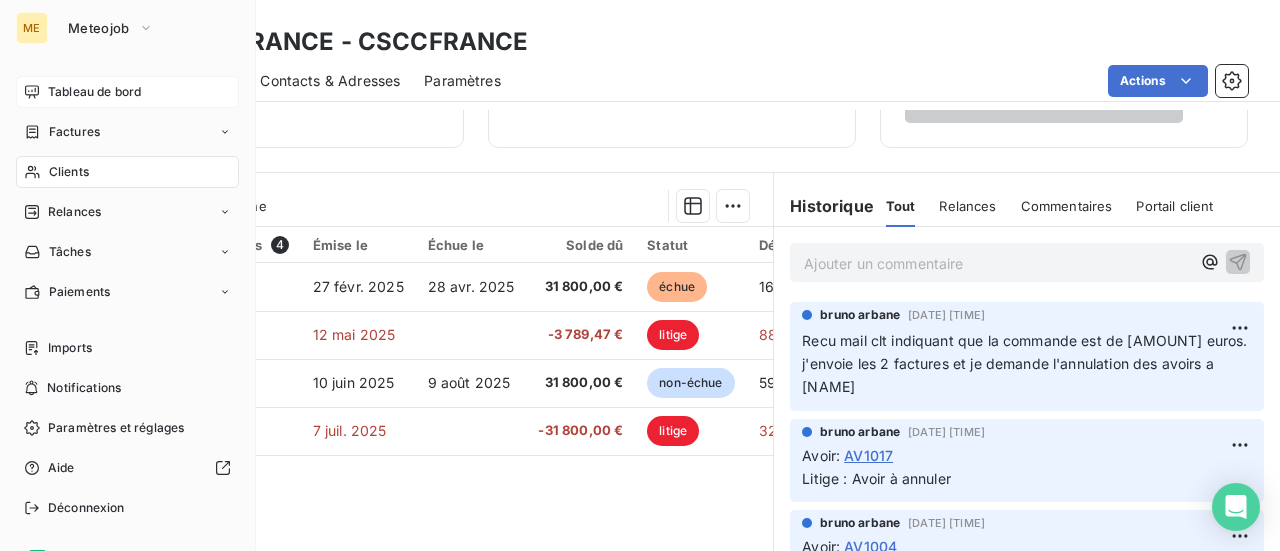 click on "Tableau de bord" at bounding box center (94, 92) 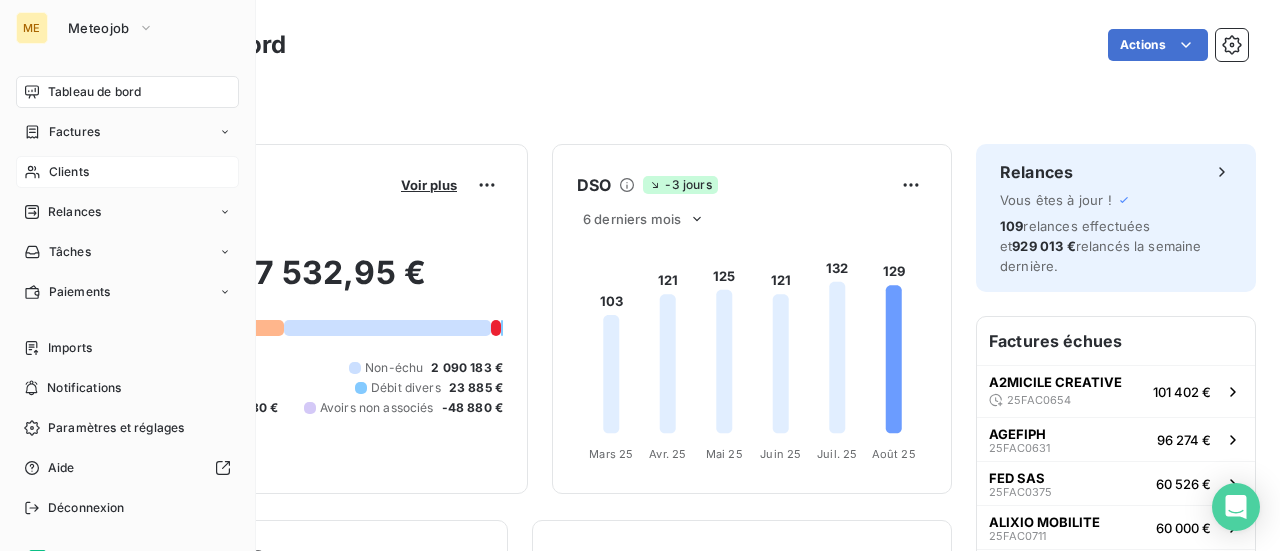click on "Clients" at bounding box center (69, 172) 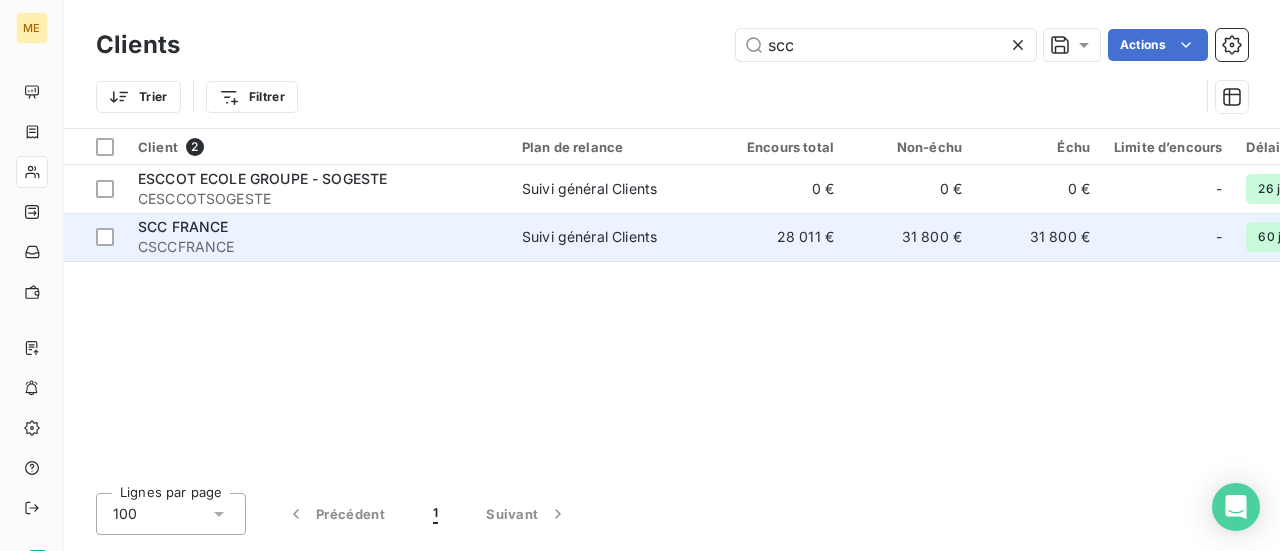click on "CSCCFRANCE" at bounding box center (318, 247) 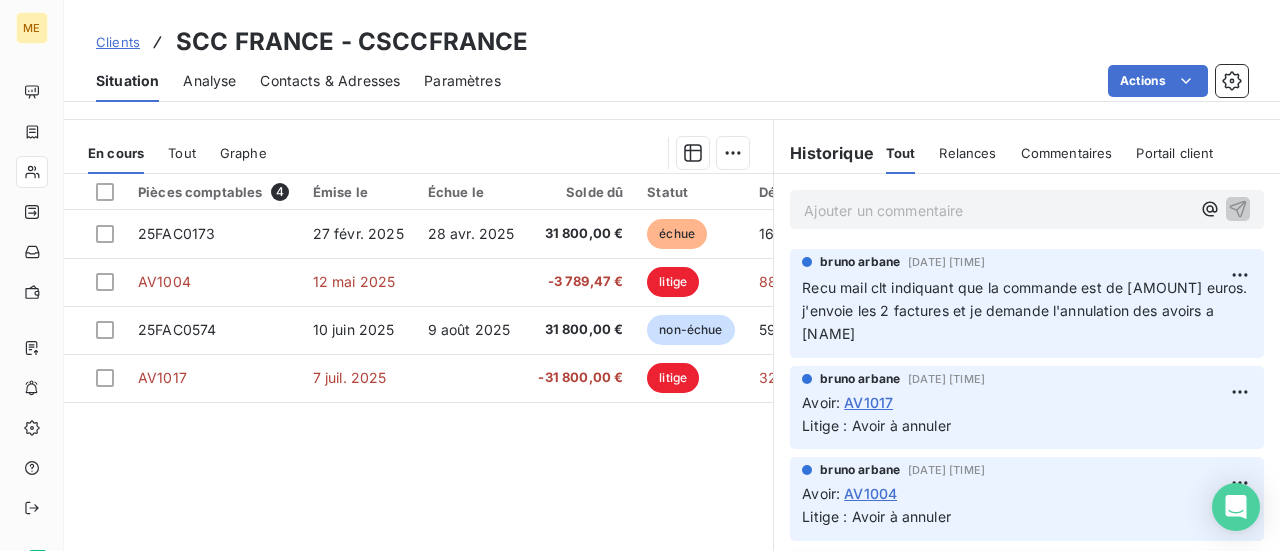 scroll, scrollTop: 500, scrollLeft: 0, axis: vertical 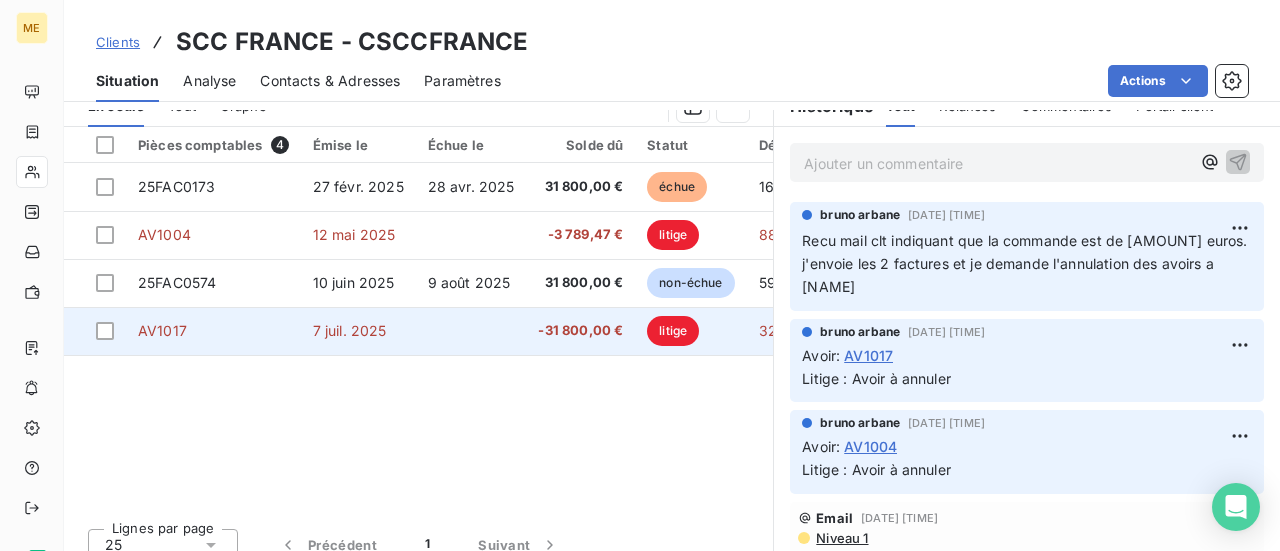 click at bounding box center [471, 331] 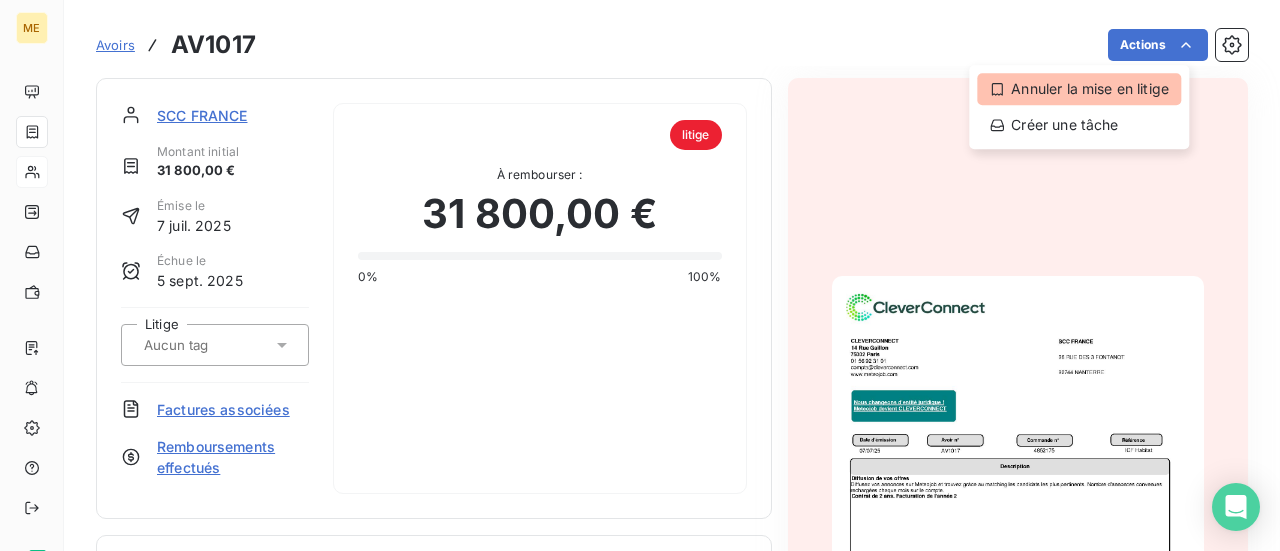 click on "Annuler la mise en litige" at bounding box center (1079, 89) 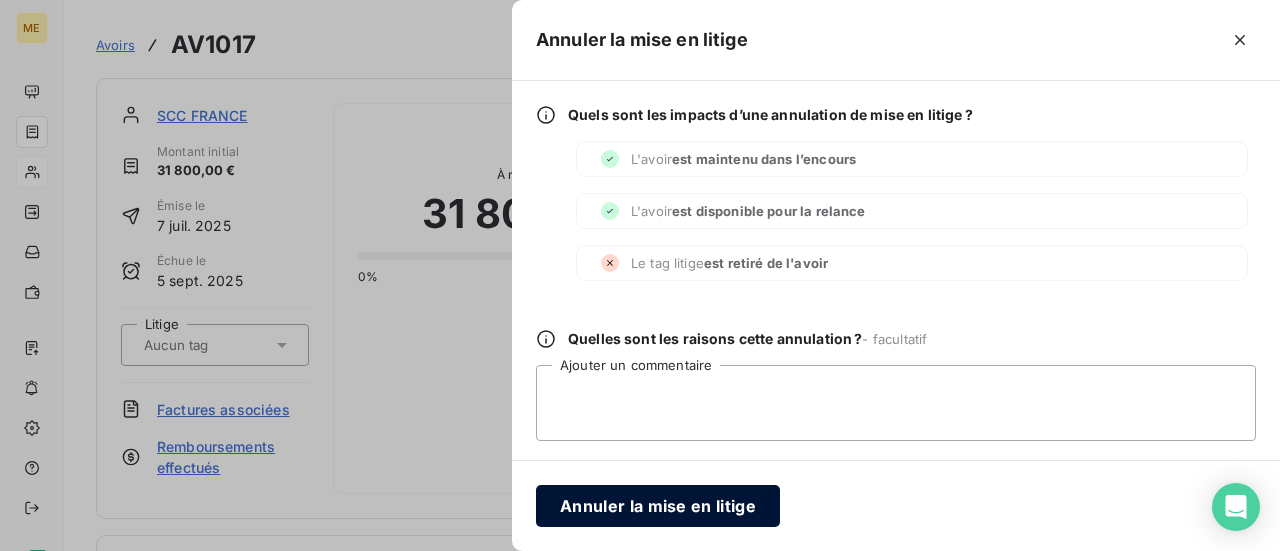 click on "Annuler la mise en litige" at bounding box center [658, 506] 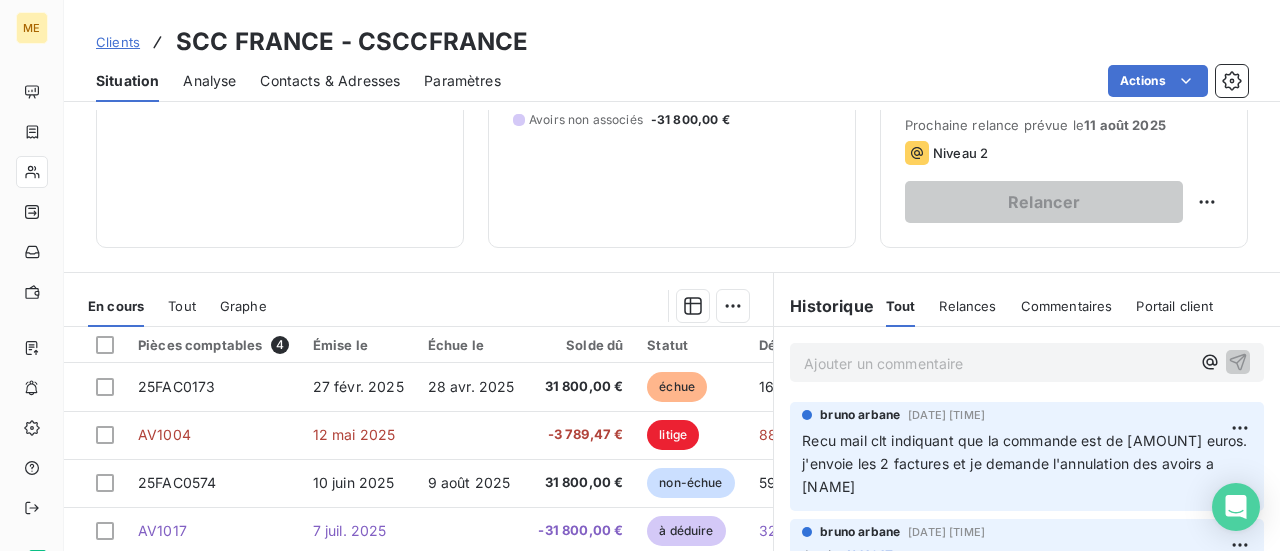 scroll, scrollTop: 400, scrollLeft: 0, axis: vertical 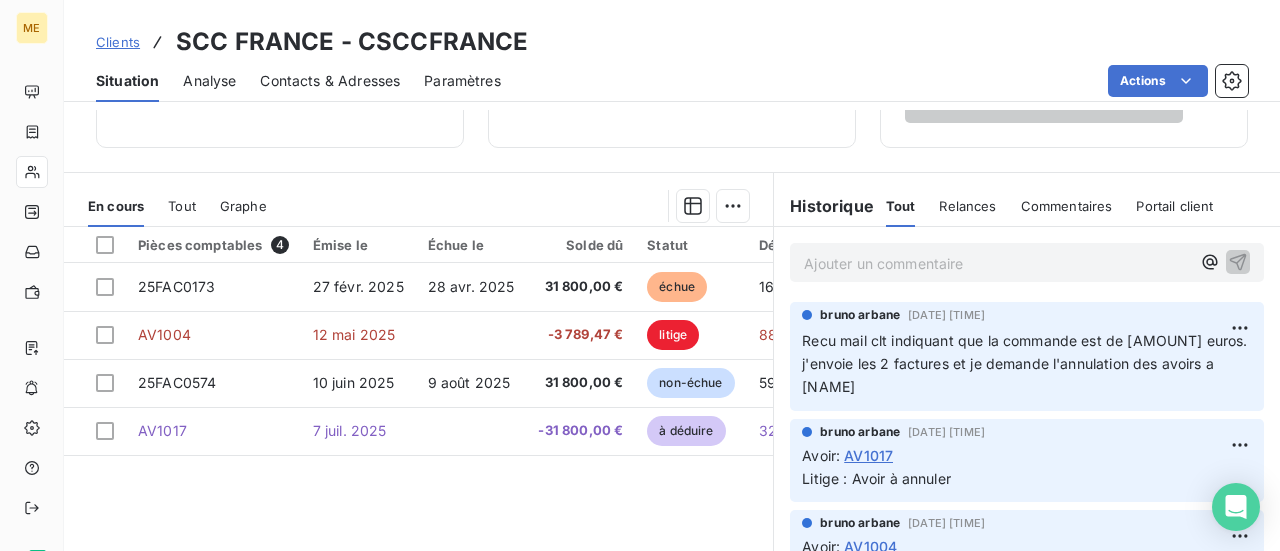click on "Ajouter un commentaire ﻿" at bounding box center (997, 263) 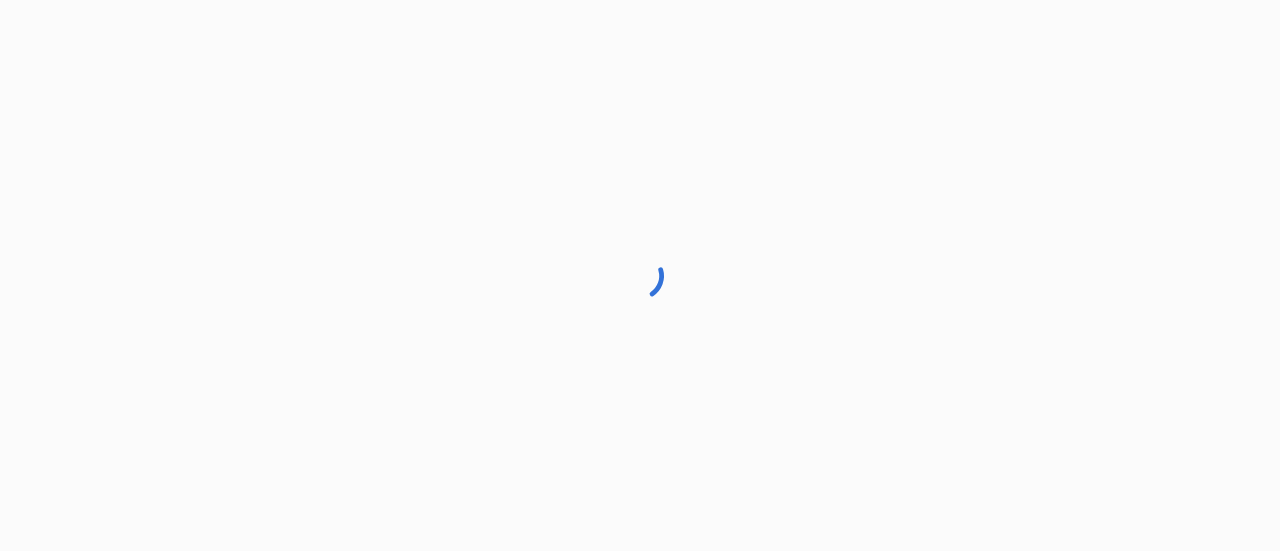 scroll, scrollTop: 0, scrollLeft: 0, axis: both 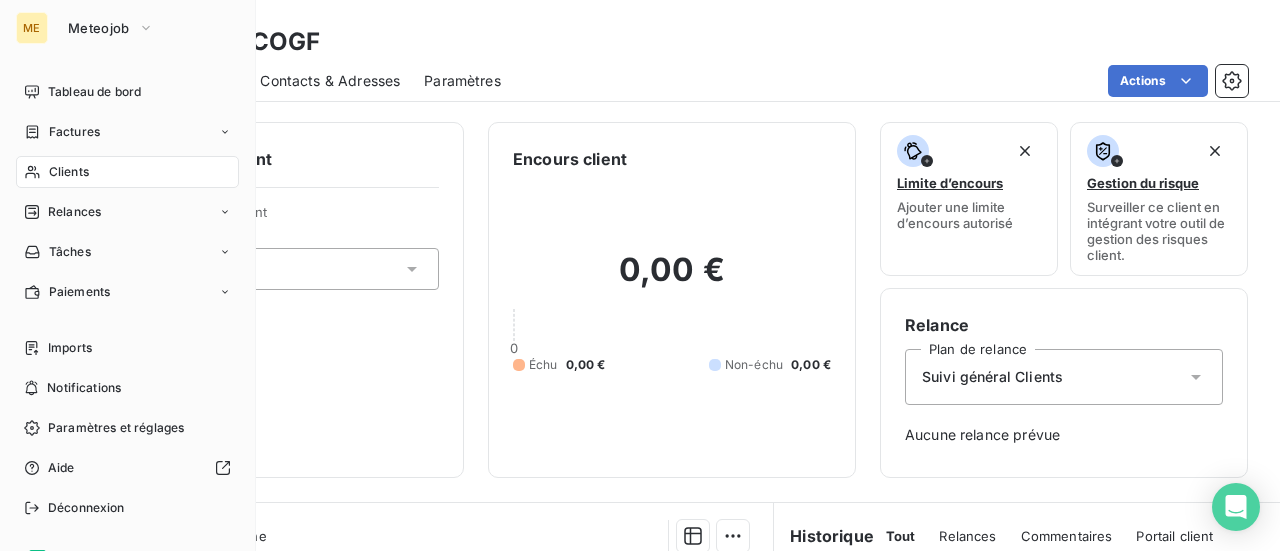click on "Clients" at bounding box center (127, 172) 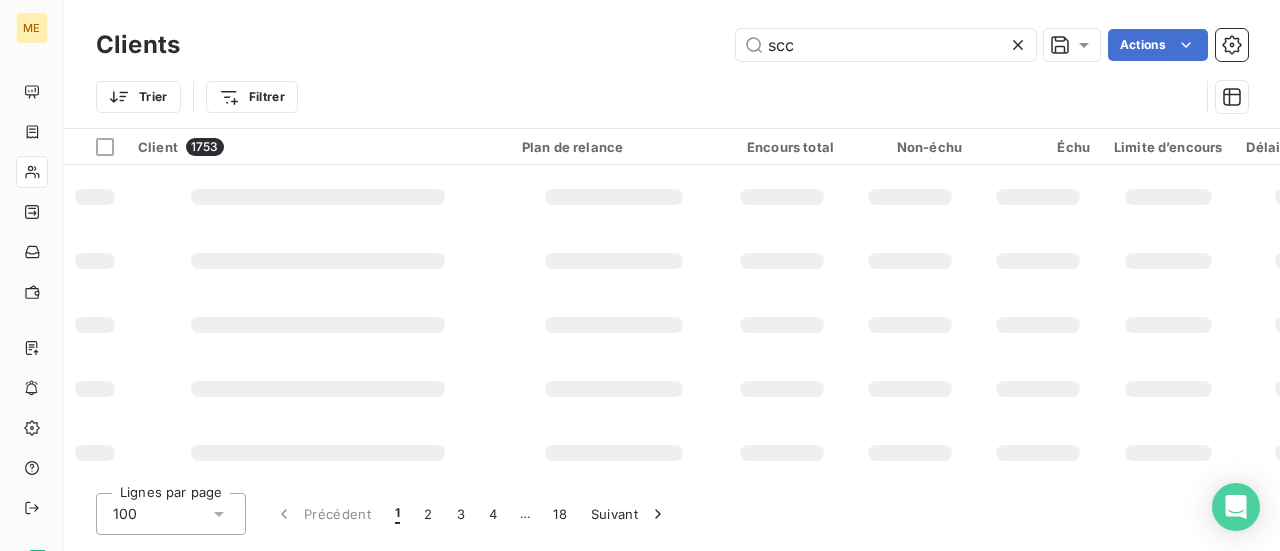 type on "scc" 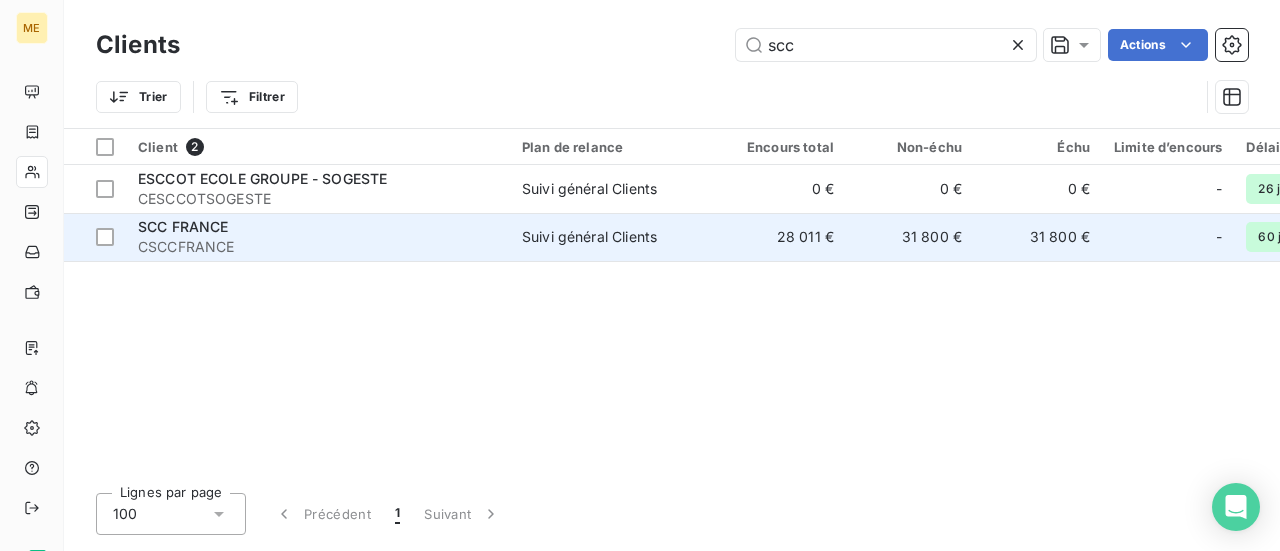 click on "Suivi général Clients" at bounding box center (589, 237) 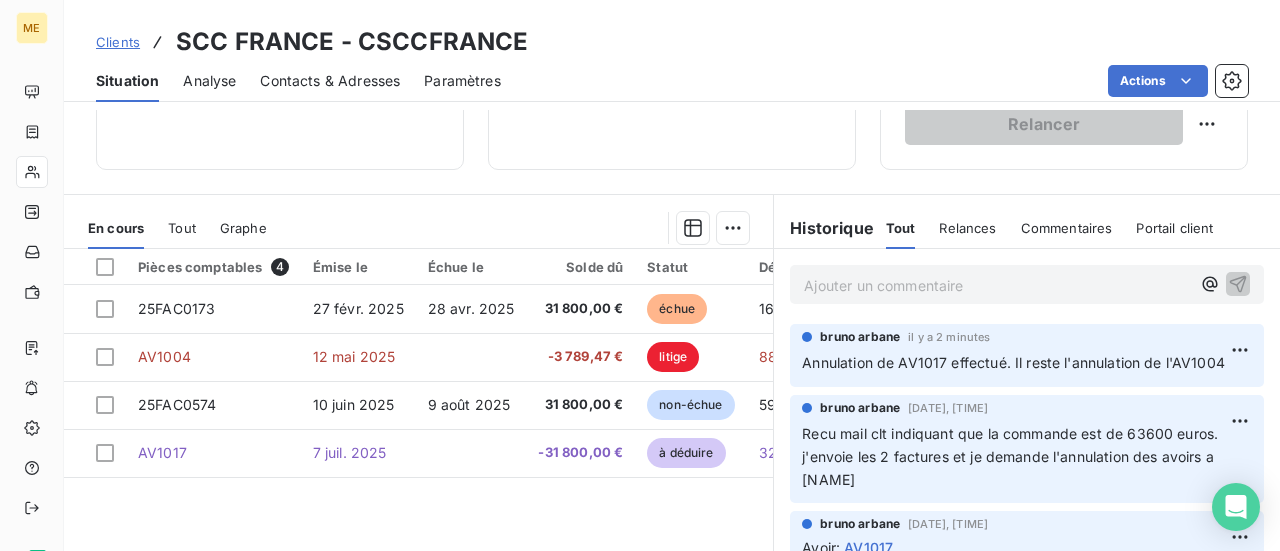 scroll, scrollTop: 400, scrollLeft: 0, axis: vertical 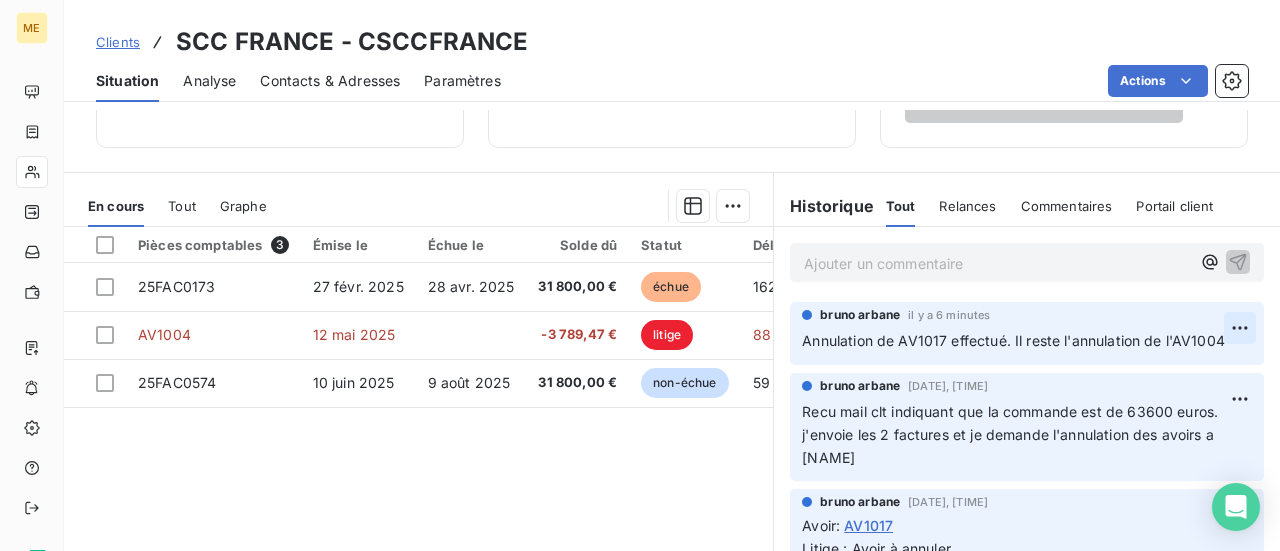 click on "ME Clients SCC FRANCE - CSCCFRANCE Situation Analyse Contacts & Adresses Paramètres Actions Informations client Propriétés Client Tags Encours client   59 810,53 € 0 Échu 31 800,00 € Non-échu 31 800,00 €   Litige -3 789,47 €   Limite d’encours Ajouter une limite d’encours autorisé Gestion du risque Surveiller ce client en intégrant votre outil de gestion des risques client. Relance Plan de relance Suivi général Clients Prochaine relance prévue le  [DATE] Niveau 2 Relancer En cours Tout Graphe Pièces comptables 3 Émise le Échue le Solde dû Statut Délai   Retard   25FAC0173 27 févr. 2025 28 avr. 2025 31 800,00 € échue 162 j +102 j AV1004 12 mai 2025 -3 789,47 € litige 88 j 25FAC0574 10 juin 2025 9 août 2025 31 800,00 € non-échue 59 j -1 j Lignes par page 25 Précédent 1 Suivant Historique Tout Relances Commentaires Portail client Tout Relances Commentaires Portail client Ajouter un commentaire ﻿ [NAME] il y a 6 minutes Avoir  :" at bounding box center [640, 275] 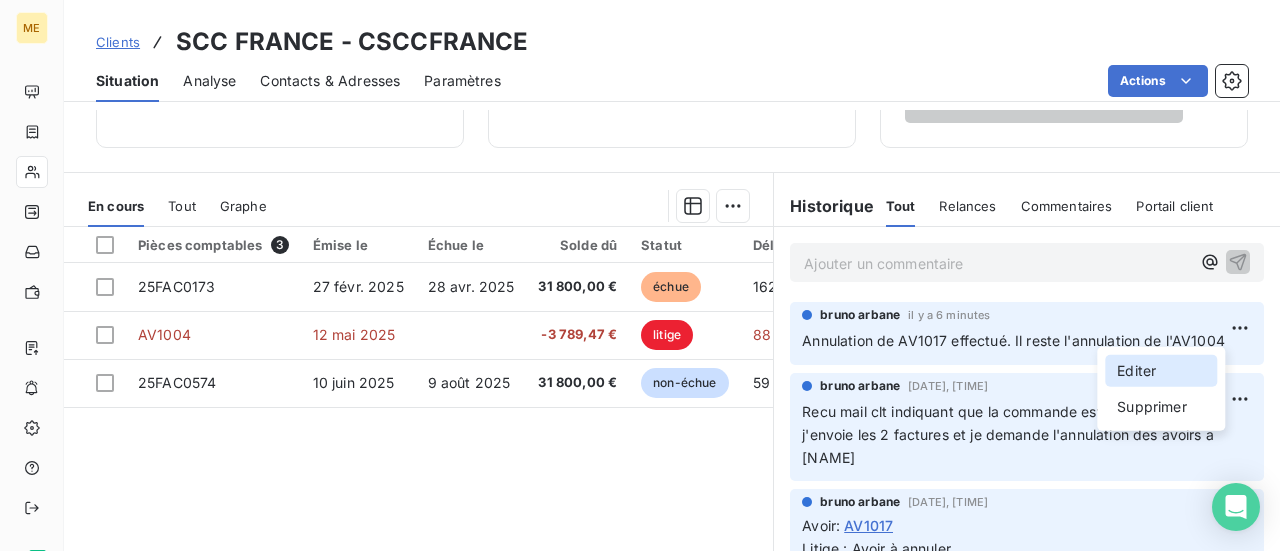 click on "Editer" at bounding box center [1161, 371] 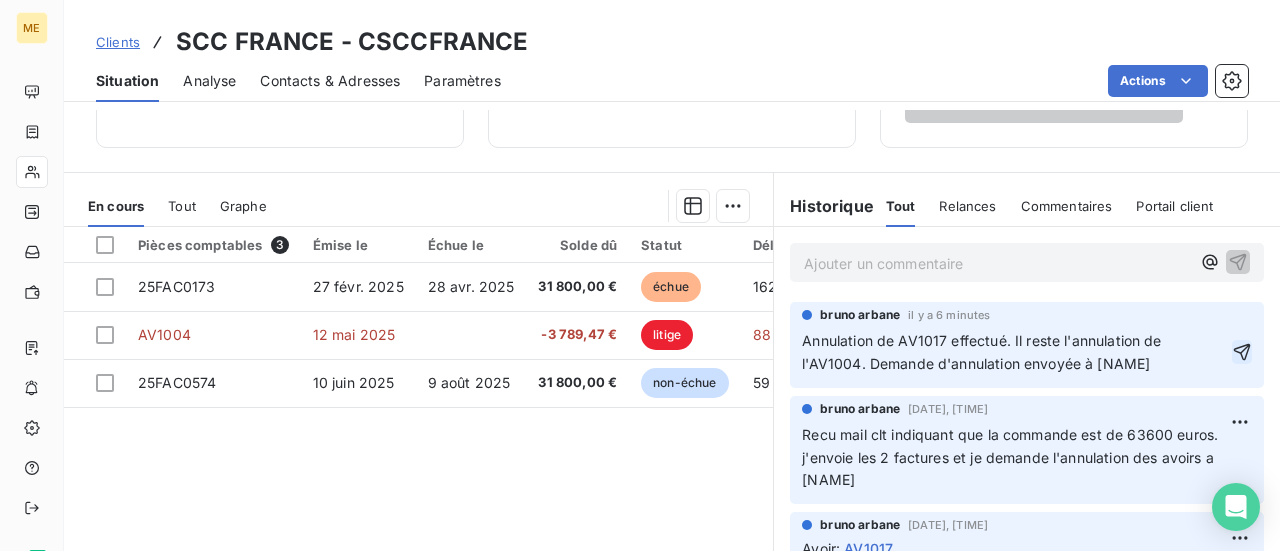 click 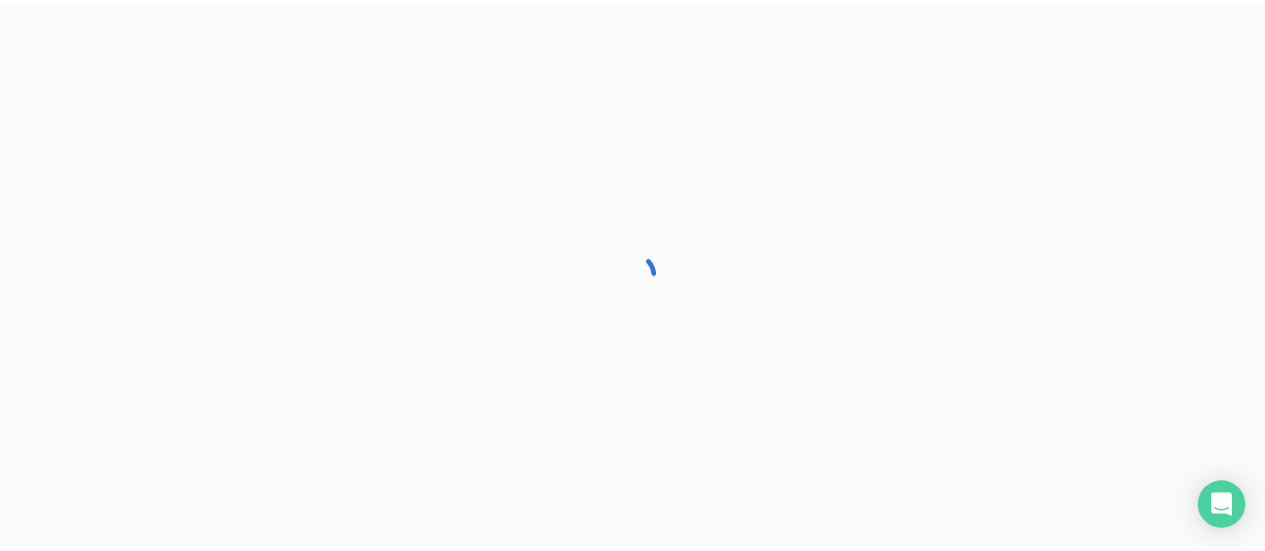 scroll, scrollTop: 0, scrollLeft: 0, axis: both 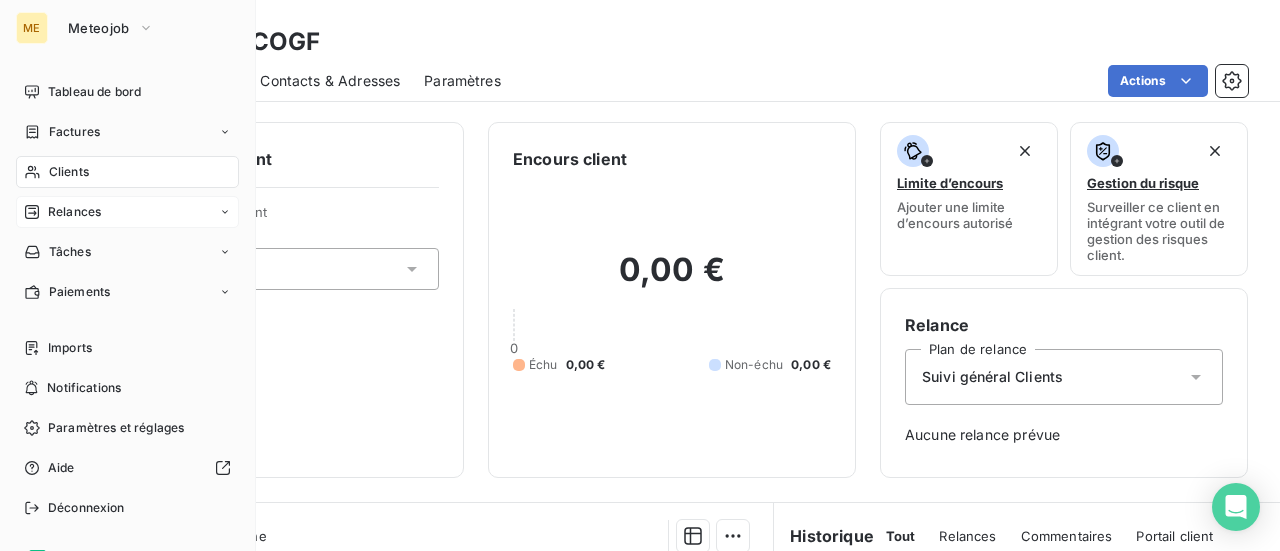 click on "Relances" at bounding box center [74, 212] 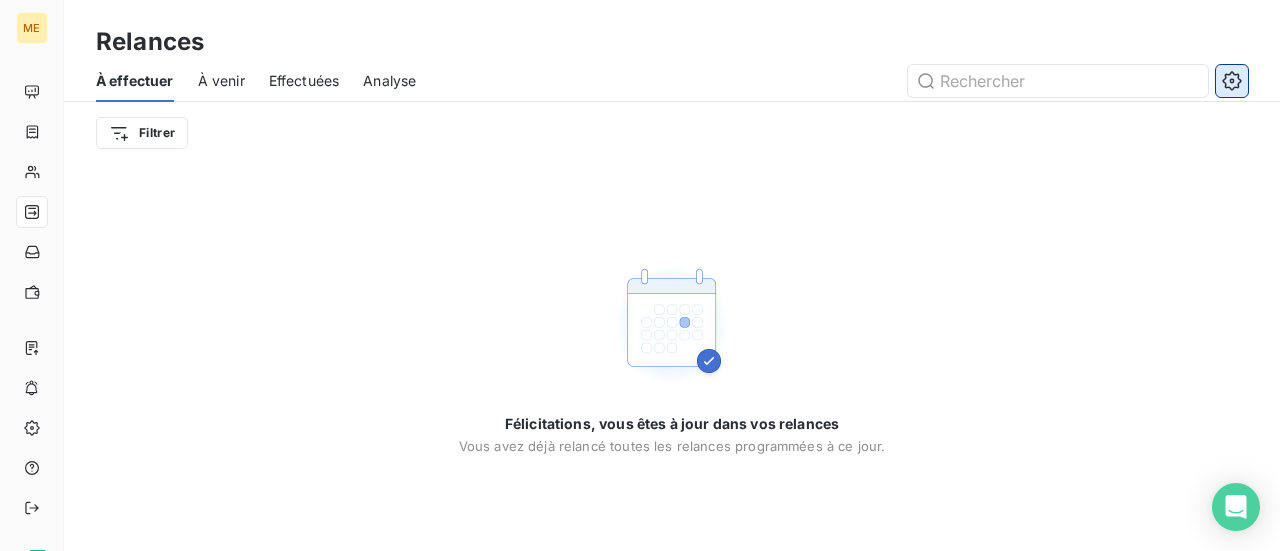 click 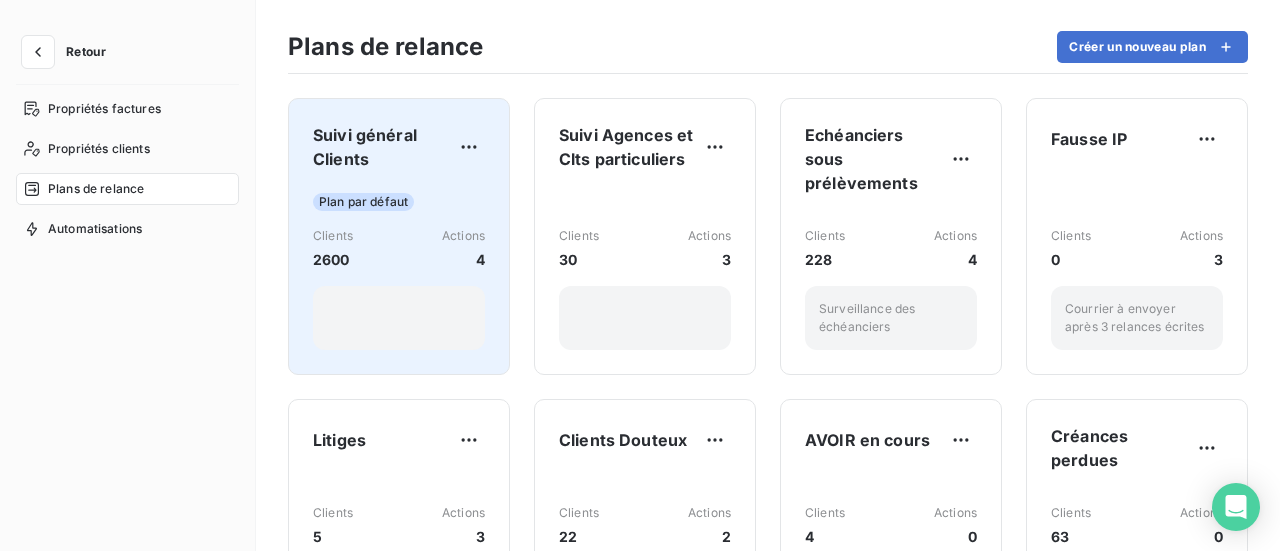 click on "Plan par défaut" at bounding box center (399, 202) 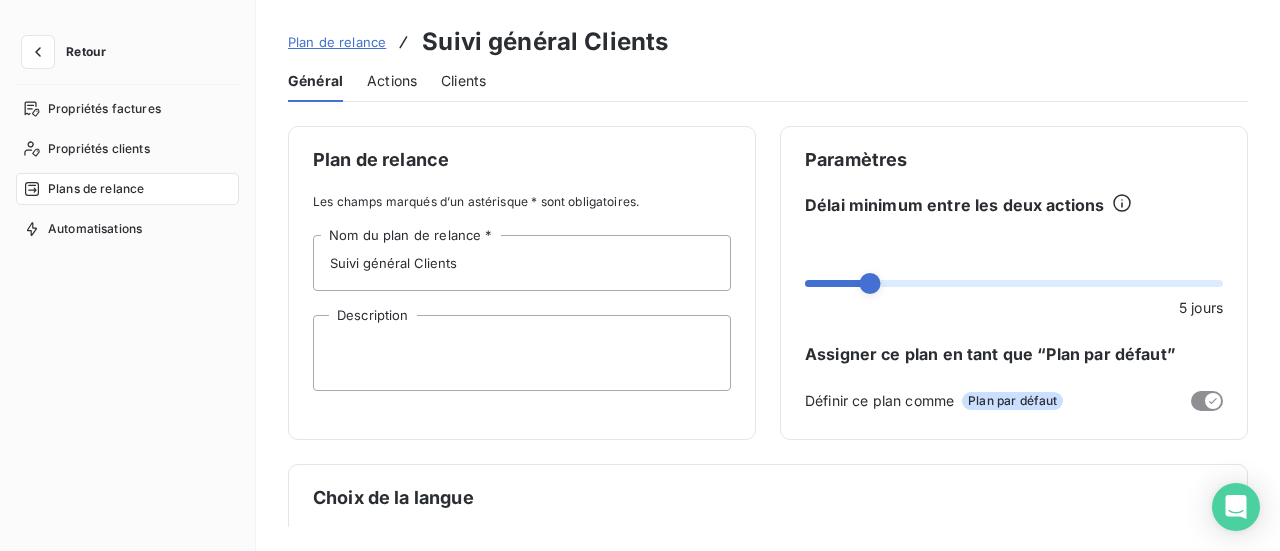click on "Actions" at bounding box center (392, 81) 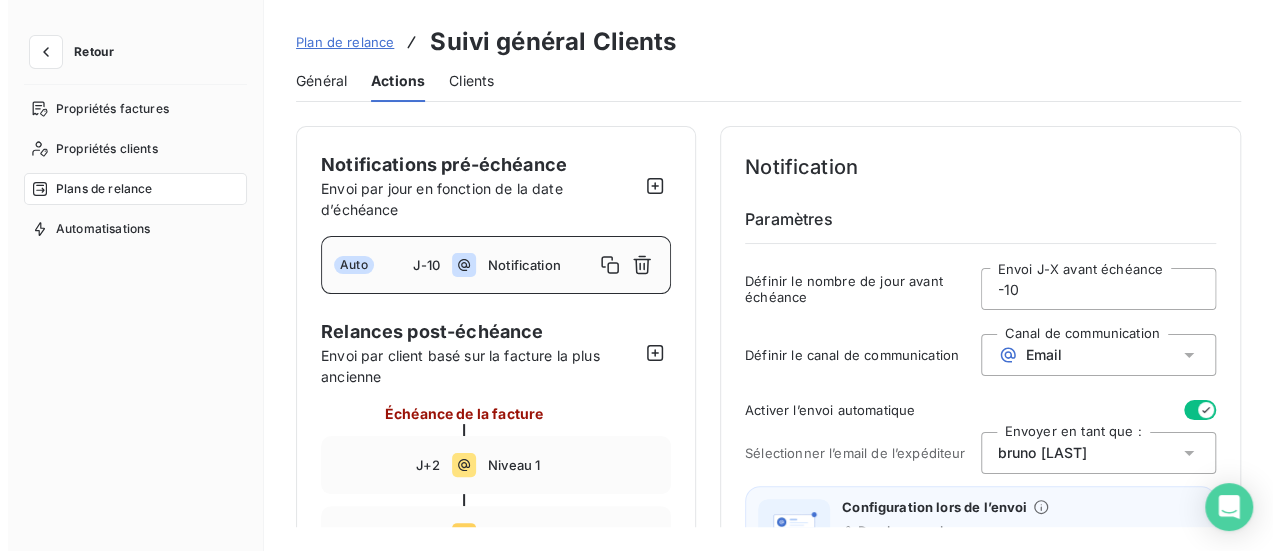 scroll, scrollTop: 100, scrollLeft: 0, axis: vertical 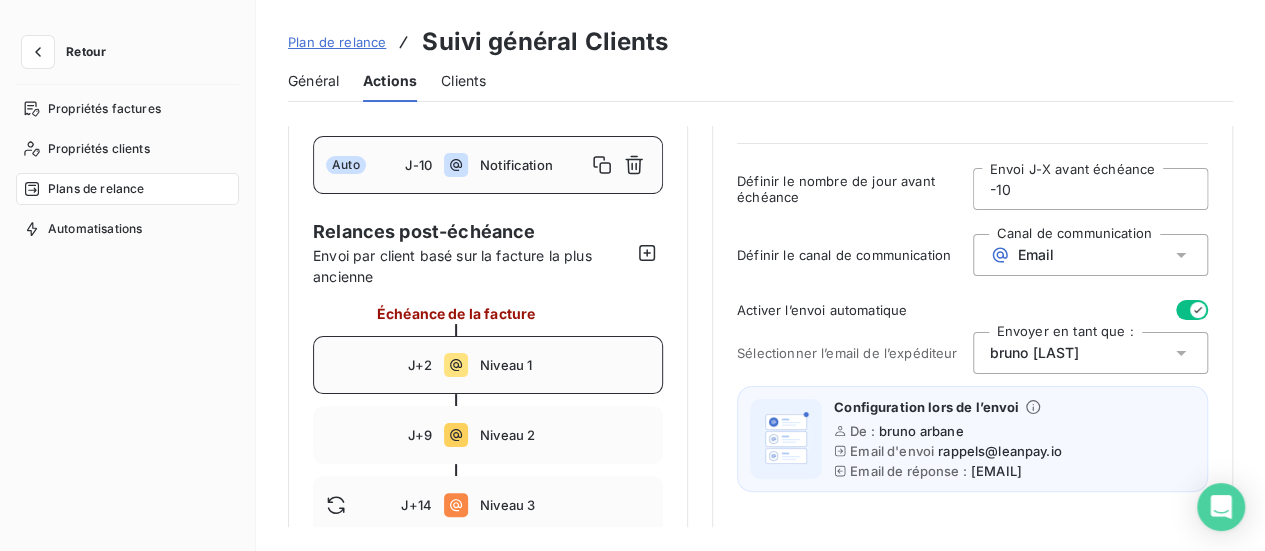 click on "J+2 Niveau 1" at bounding box center [488, 365] 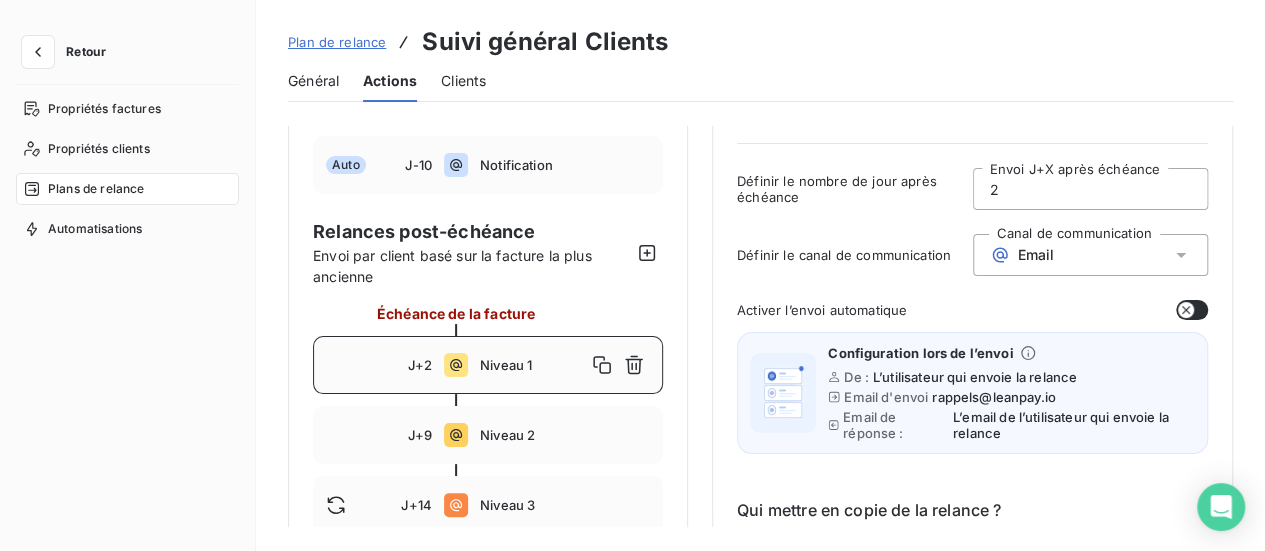 click at bounding box center [1192, 310] 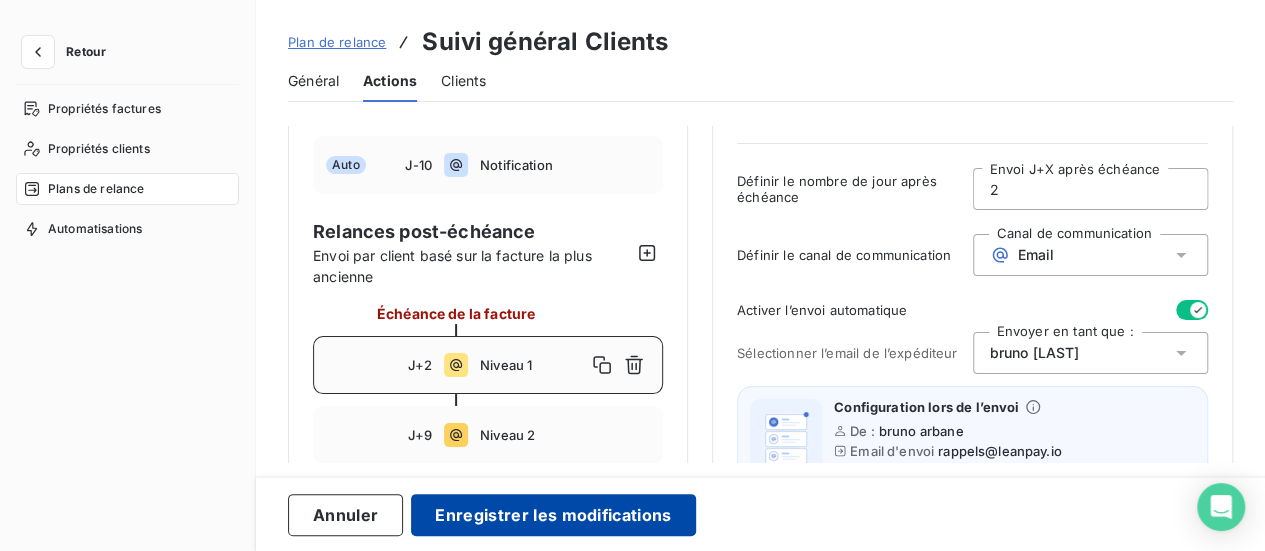 click on "Enregistrer les modifications" at bounding box center [553, 515] 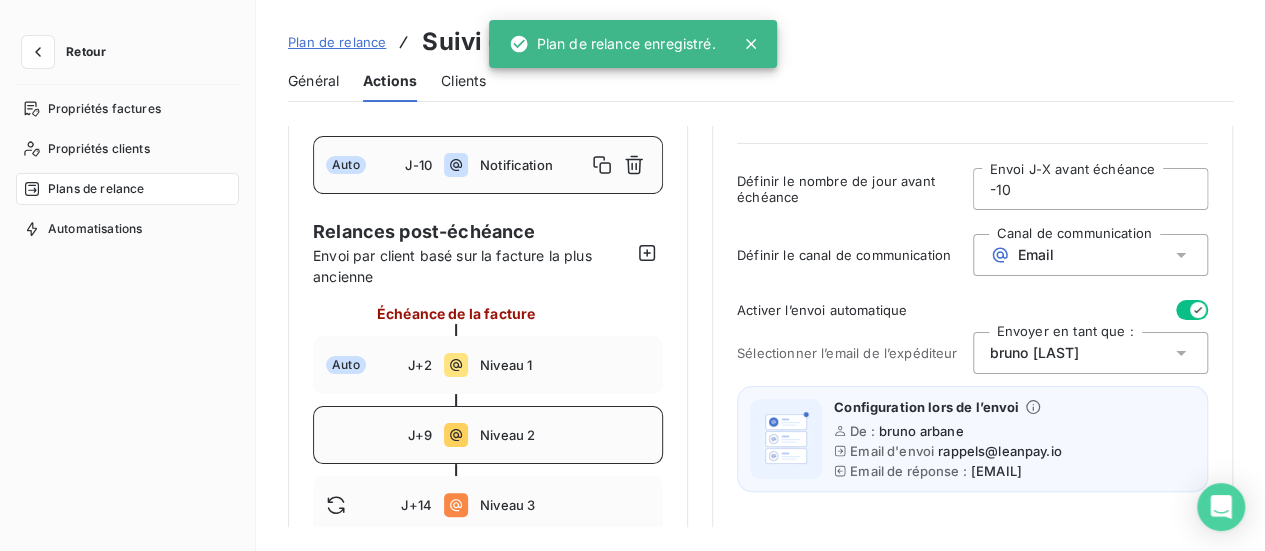 click on "Niveau 2" at bounding box center [565, 435] 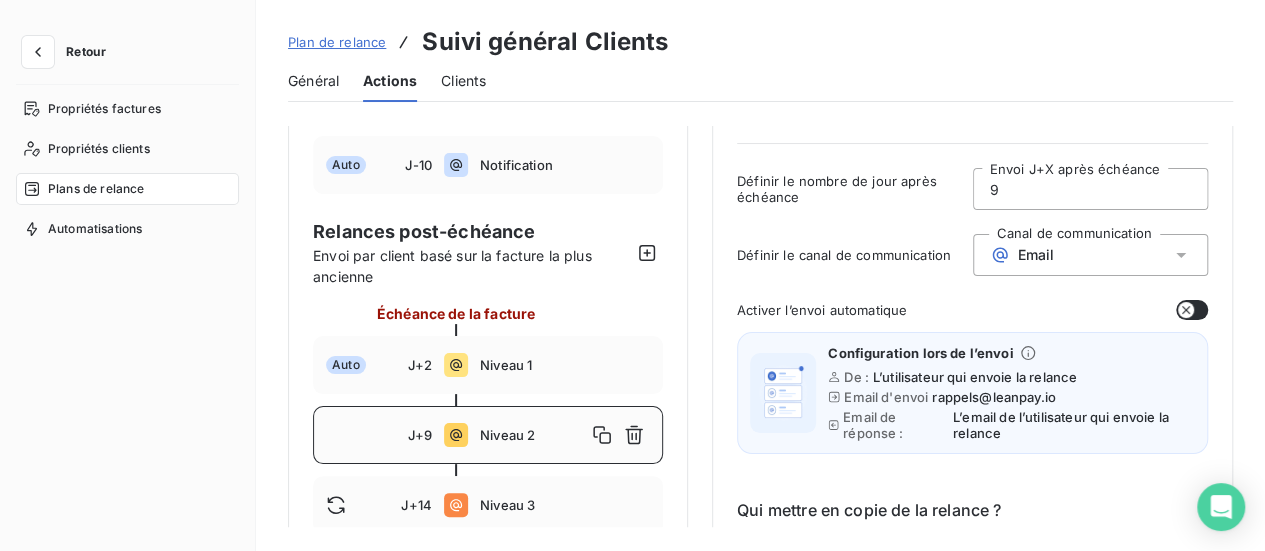 click on "Activer l’envoi automatique Configuration lors de l’envoi De : L’utilisateur qui envoie la relance Email d'envoi rappels@leanpay.io Email de réponse : L’email de l’utilisateur qui envoie la relance" at bounding box center [972, 383] 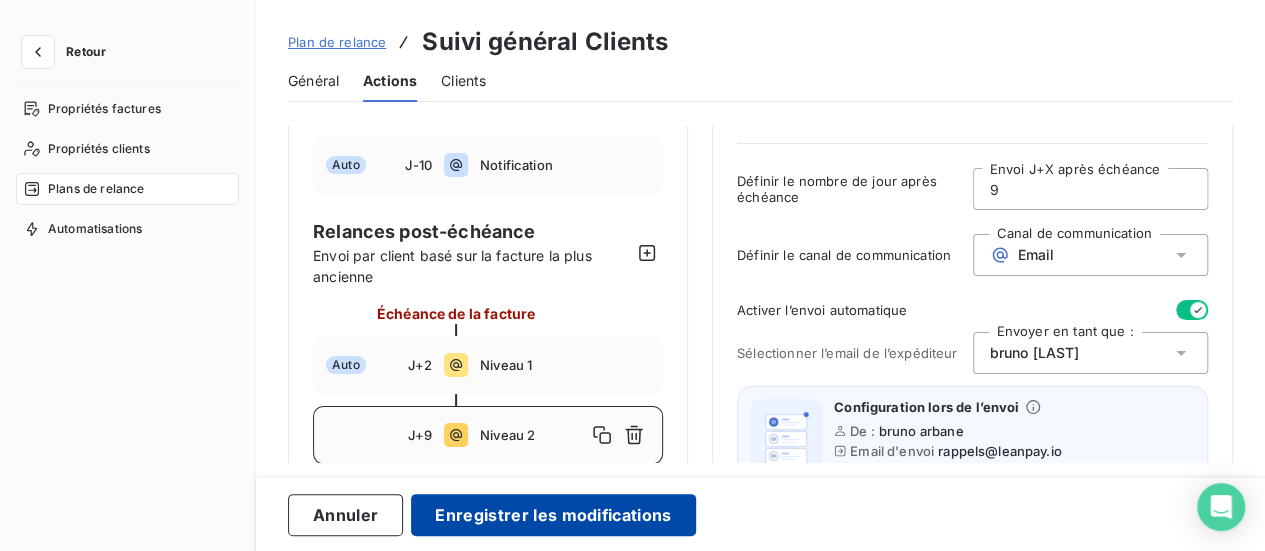 click on "Enregistrer les modifications" at bounding box center [553, 515] 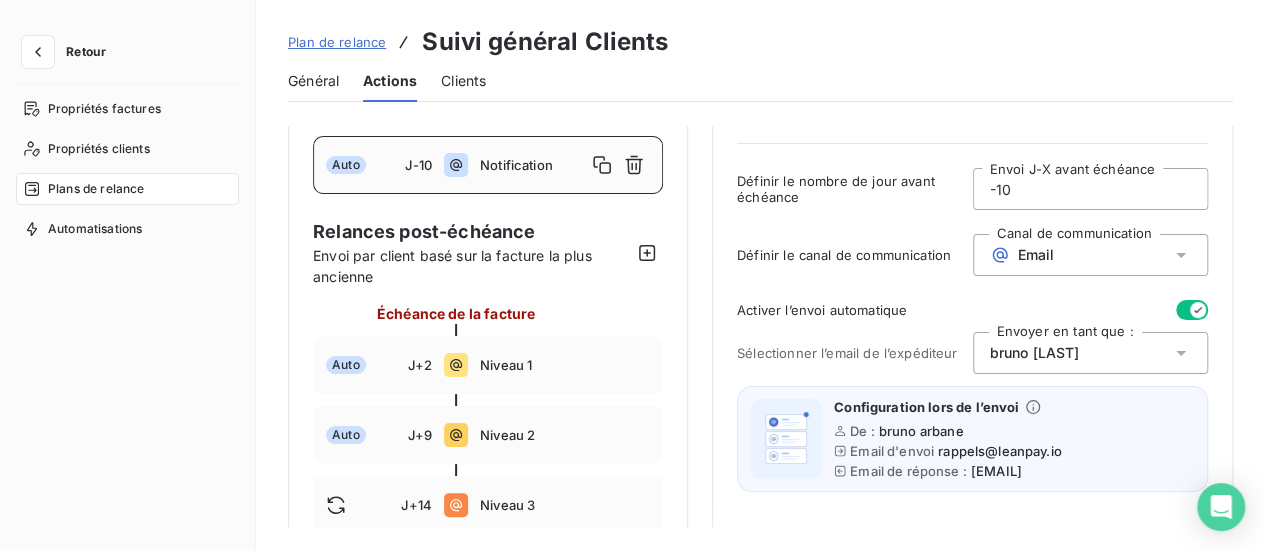 click on "Retour" at bounding box center [86, 52] 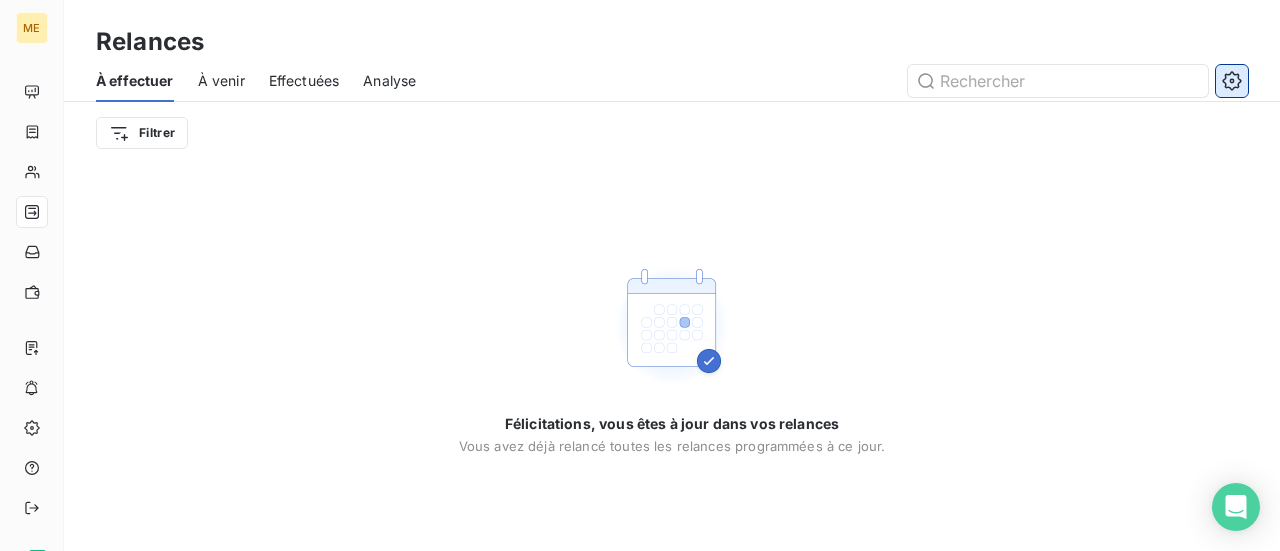 click 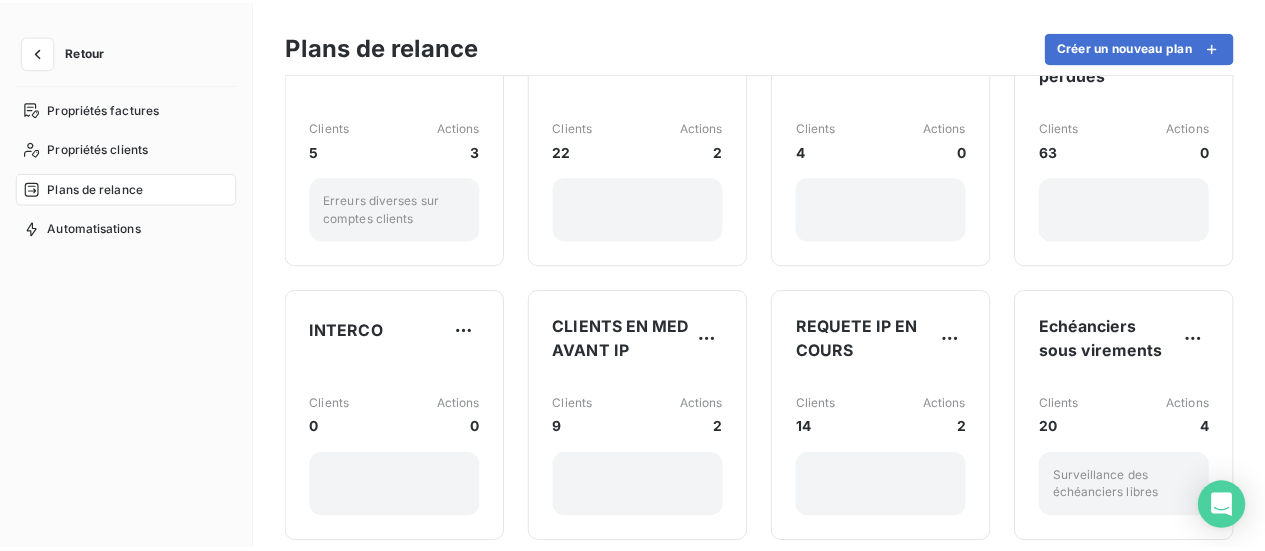 scroll, scrollTop: 400, scrollLeft: 0, axis: vertical 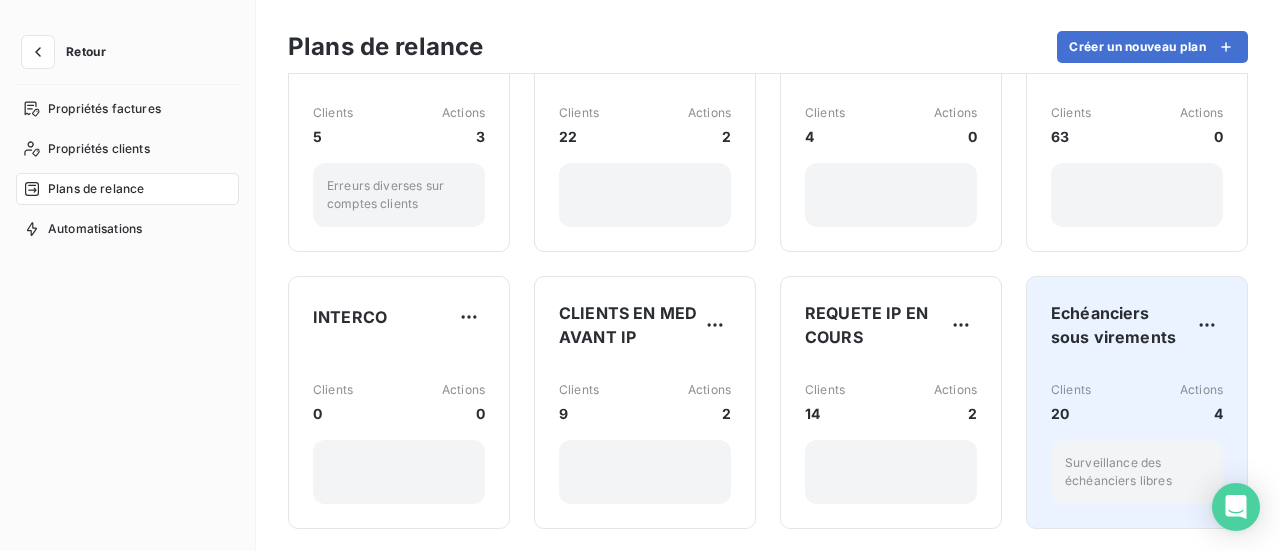 click on "Echéanciers sous virements Clients 20 Actions 4 Surveillance des échéanciers libres" at bounding box center [1137, 402] 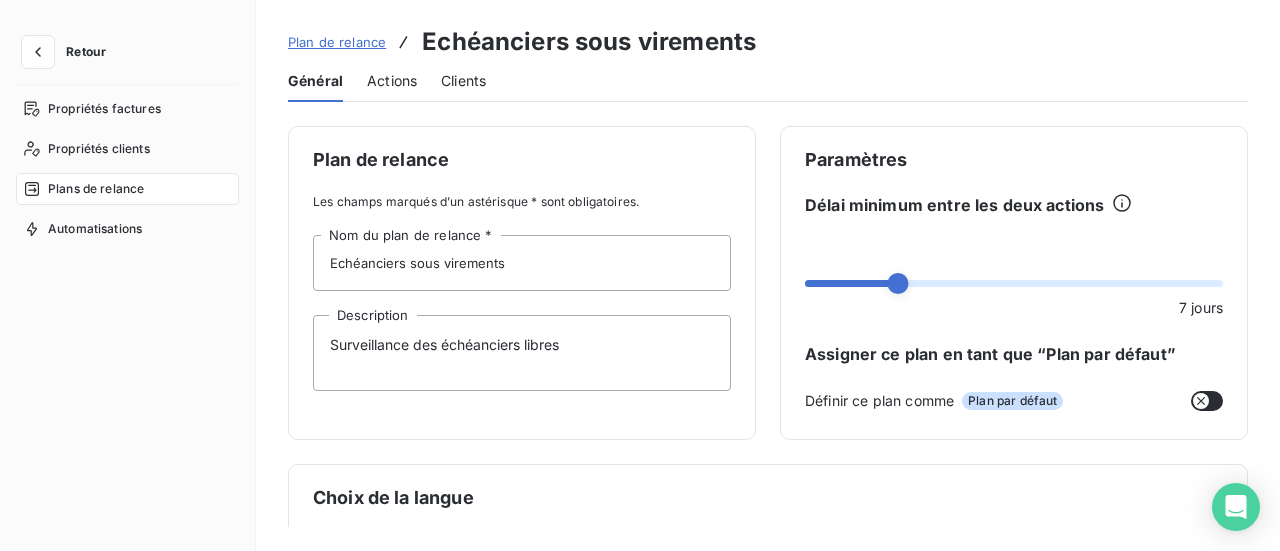 click on "Actions" at bounding box center (392, 81) 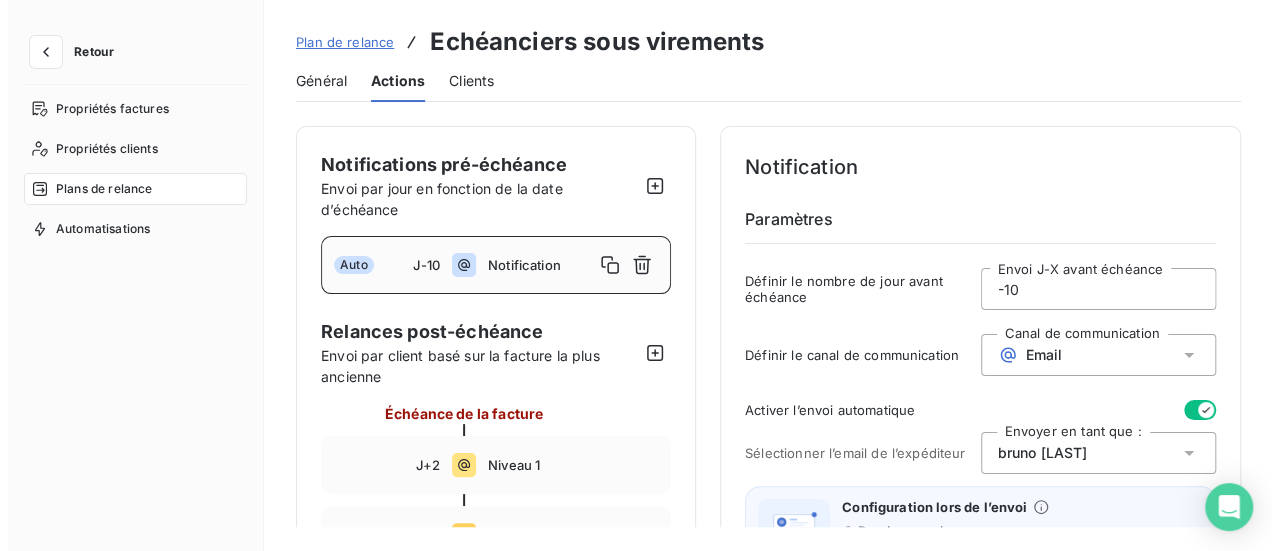 scroll, scrollTop: 100, scrollLeft: 0, axis: vertical 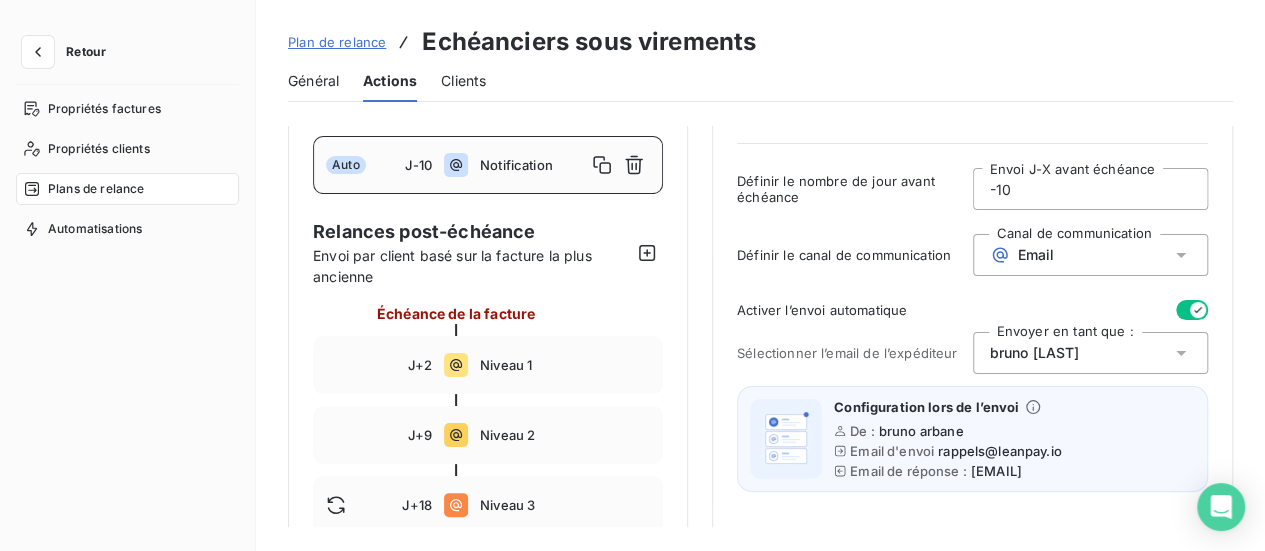 click 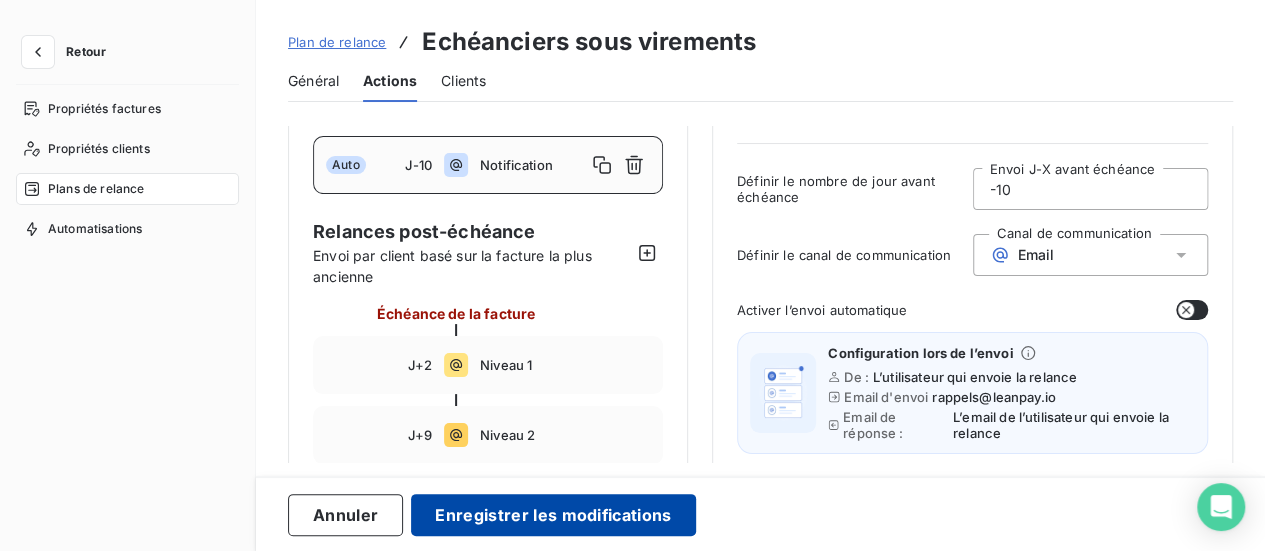 click on "Enregistrer les modifications" at bounding box center (553, 515) 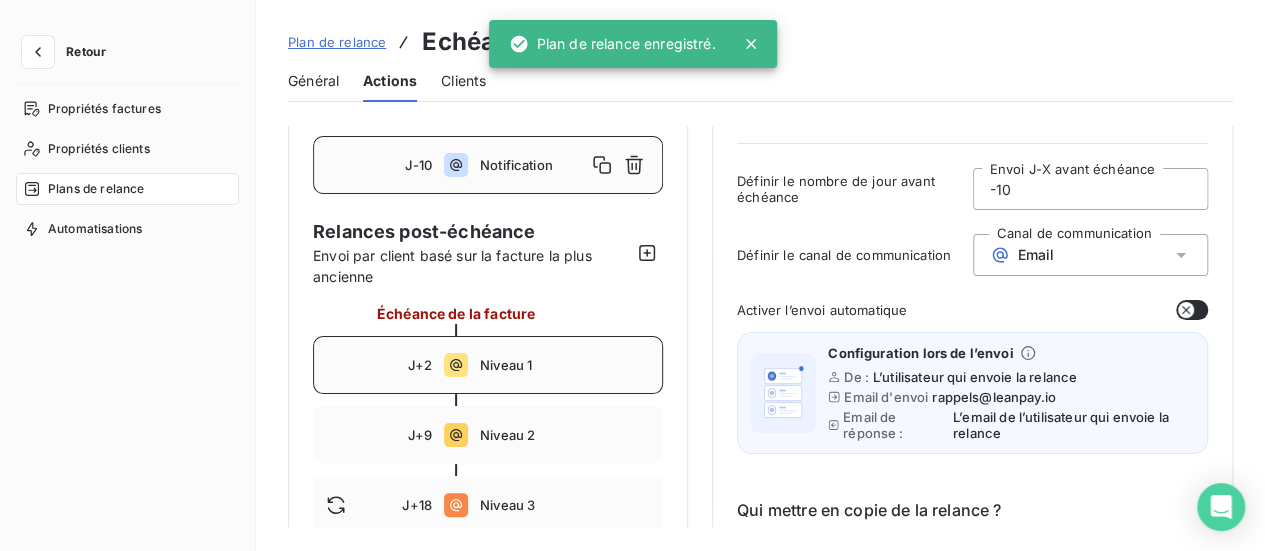 click on "J+2 Niveau 1" at bounding box center (488, 365) 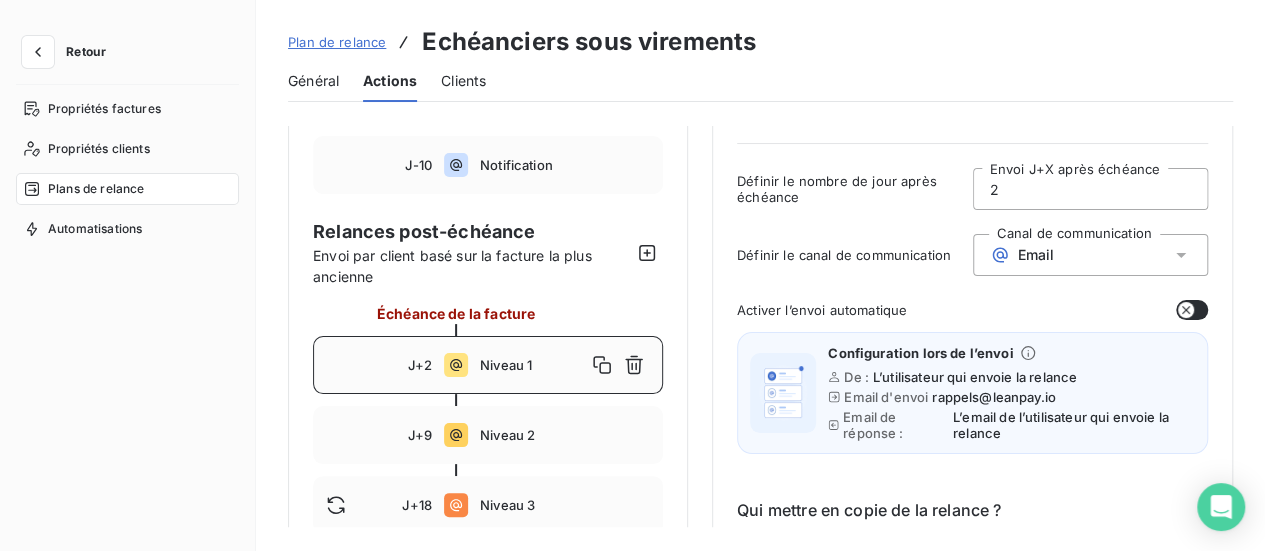click at bounding box center (1192, 310) 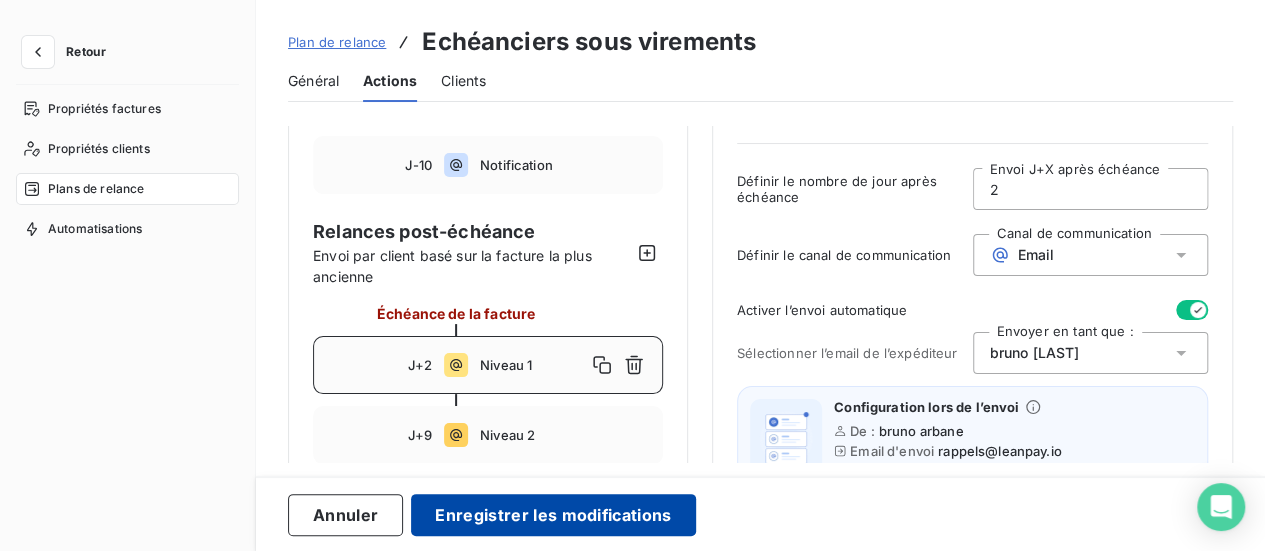 click on "Enregistrer les modifications" at bounding box center [553, 515] 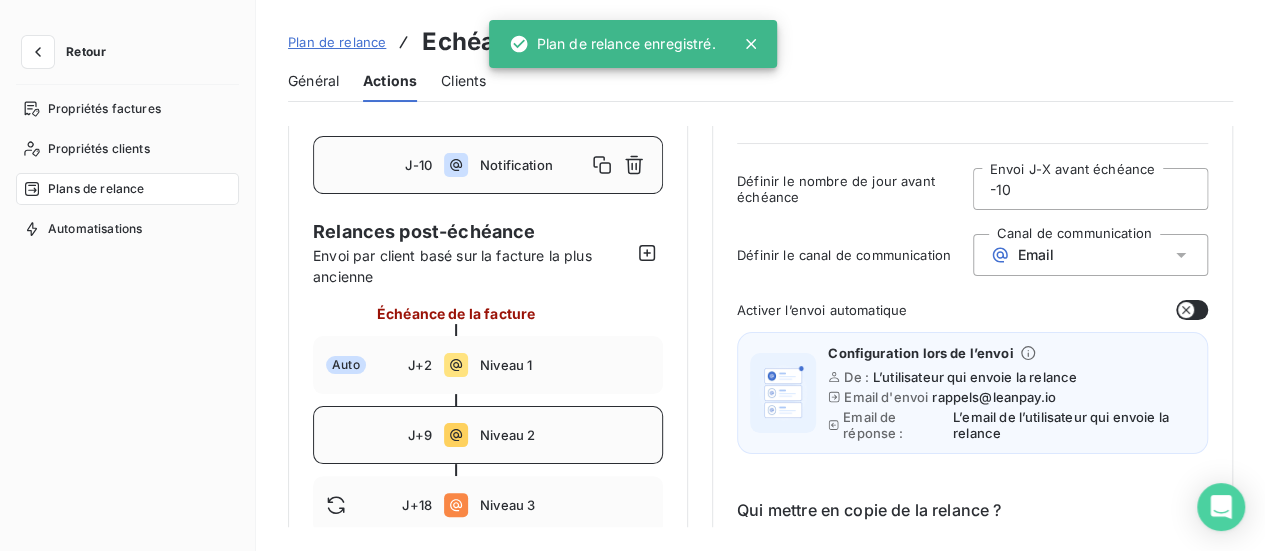 click on "Niveau 2" at bounding box center [565, 435] 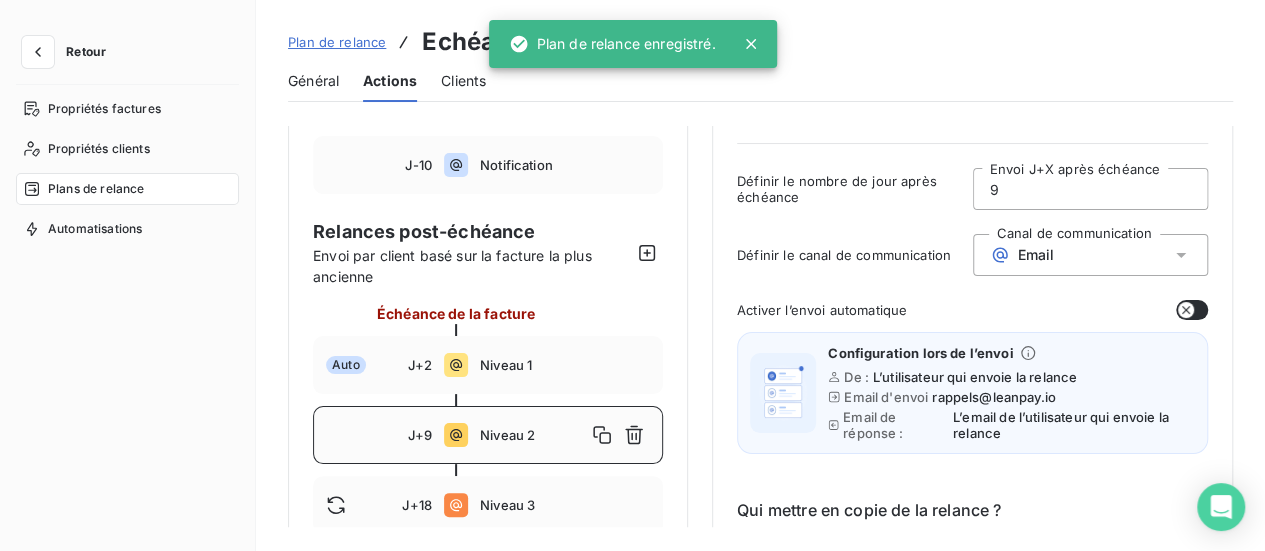 type on "9" 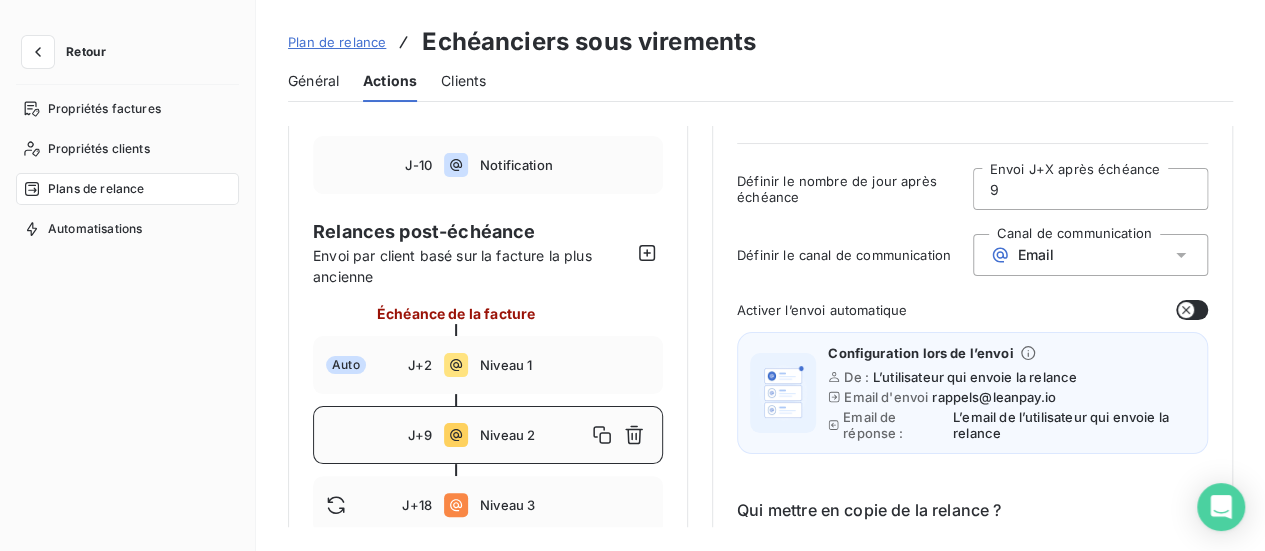 click at bounding box center (1192, 310) 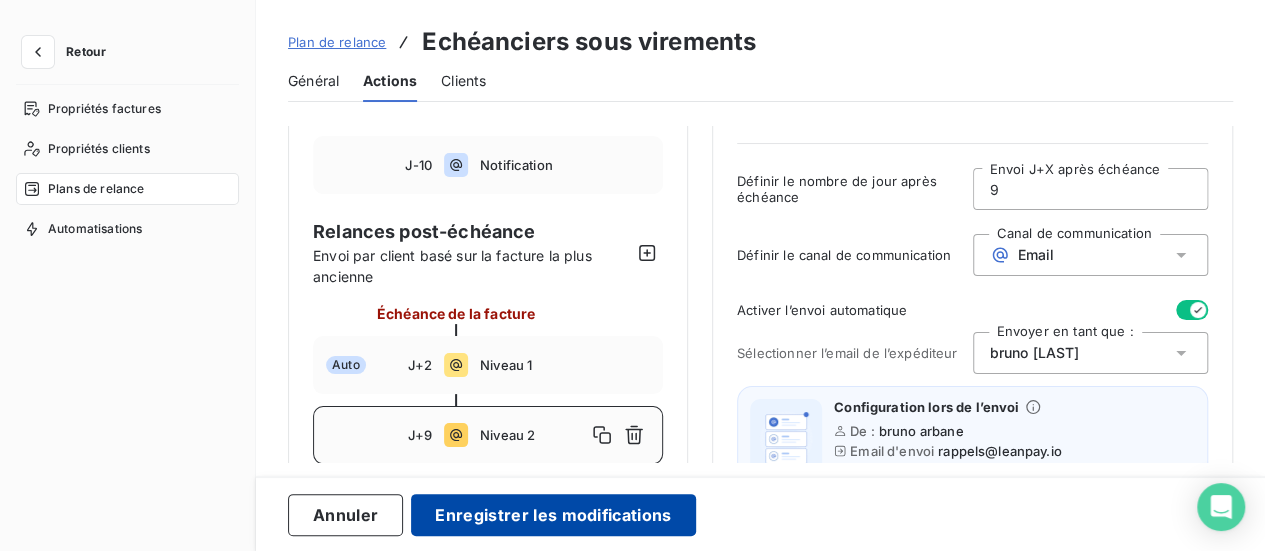 click on "Enregistrer les modifications" at bounding box center (553, 515) 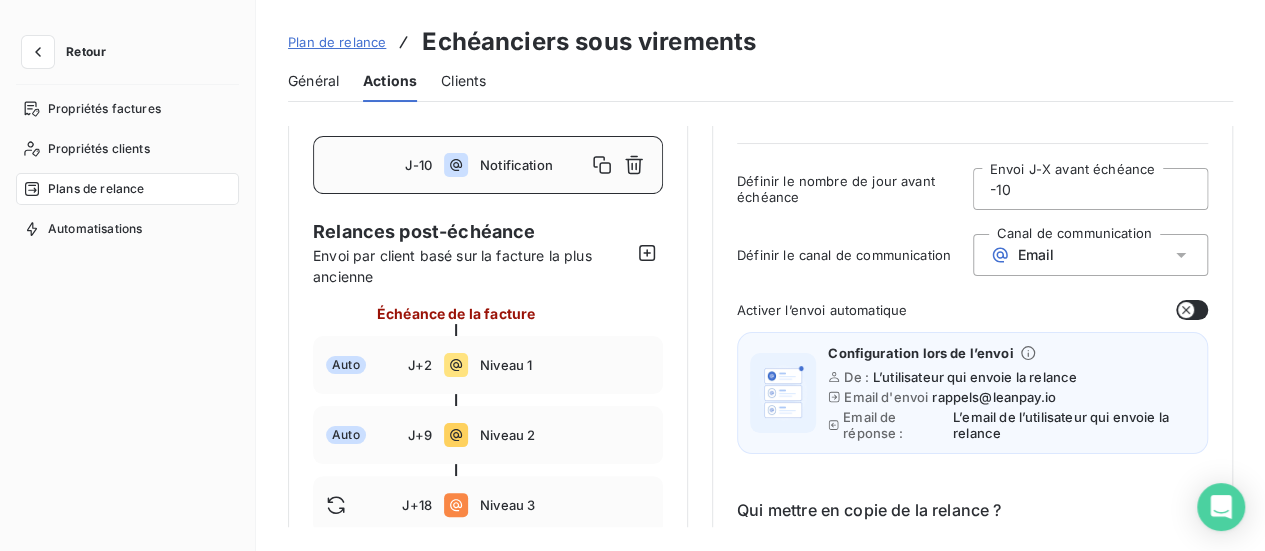 click on "Retour" at bounding box center [86, 52] 